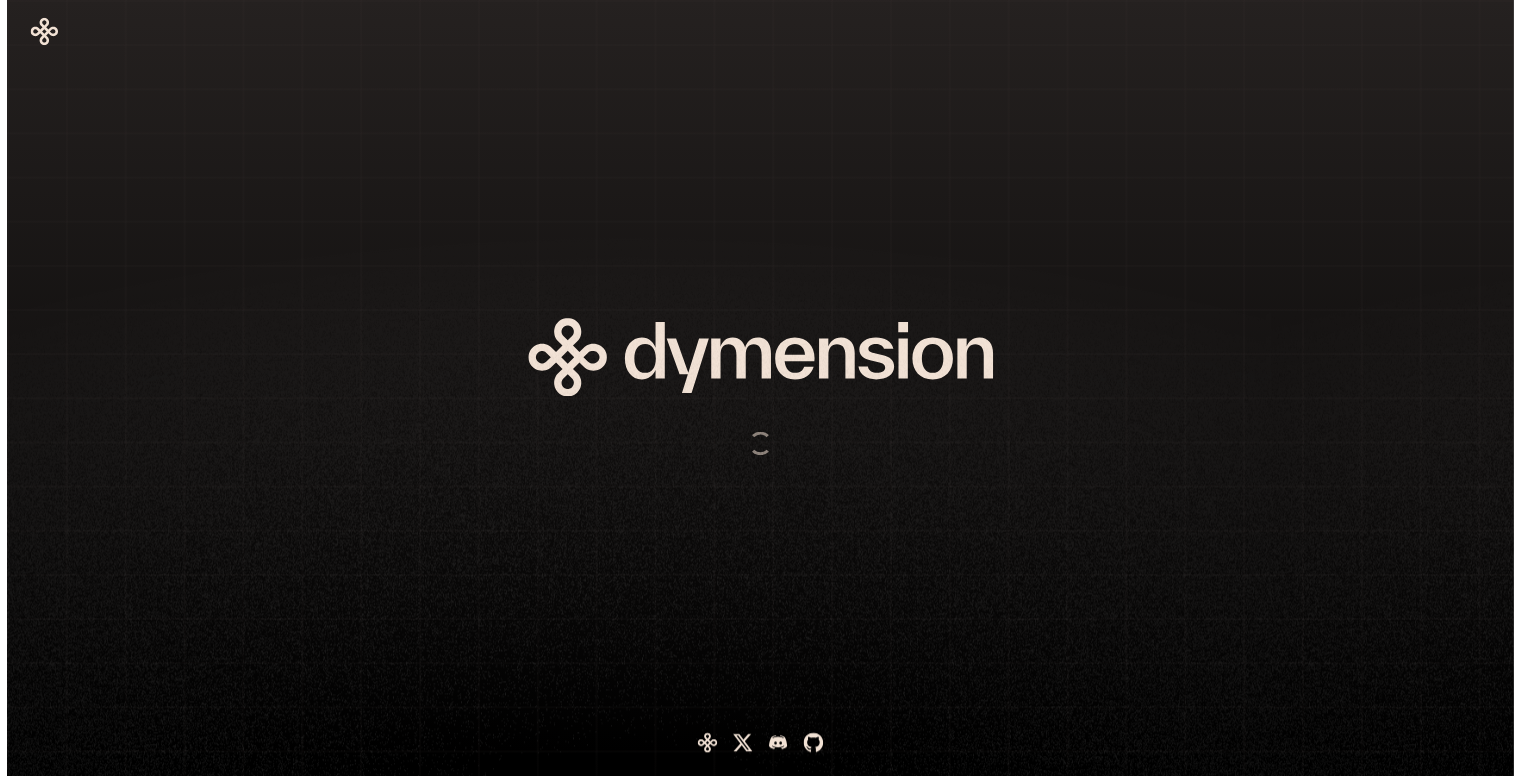 scroll, scrollTop: 0, scrollLeft: 0, axis: both 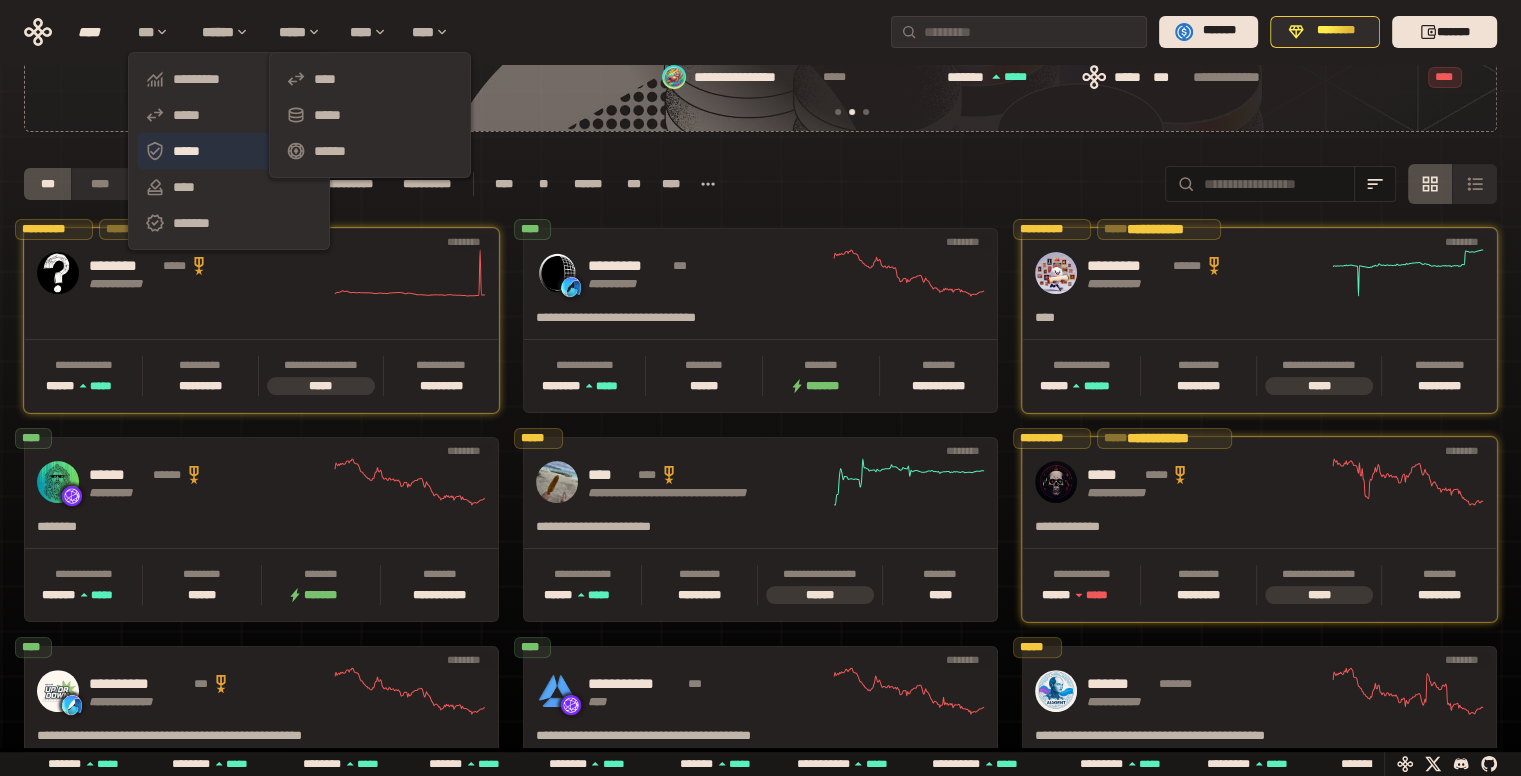 click on "*****" at bounding box center [229, 151] 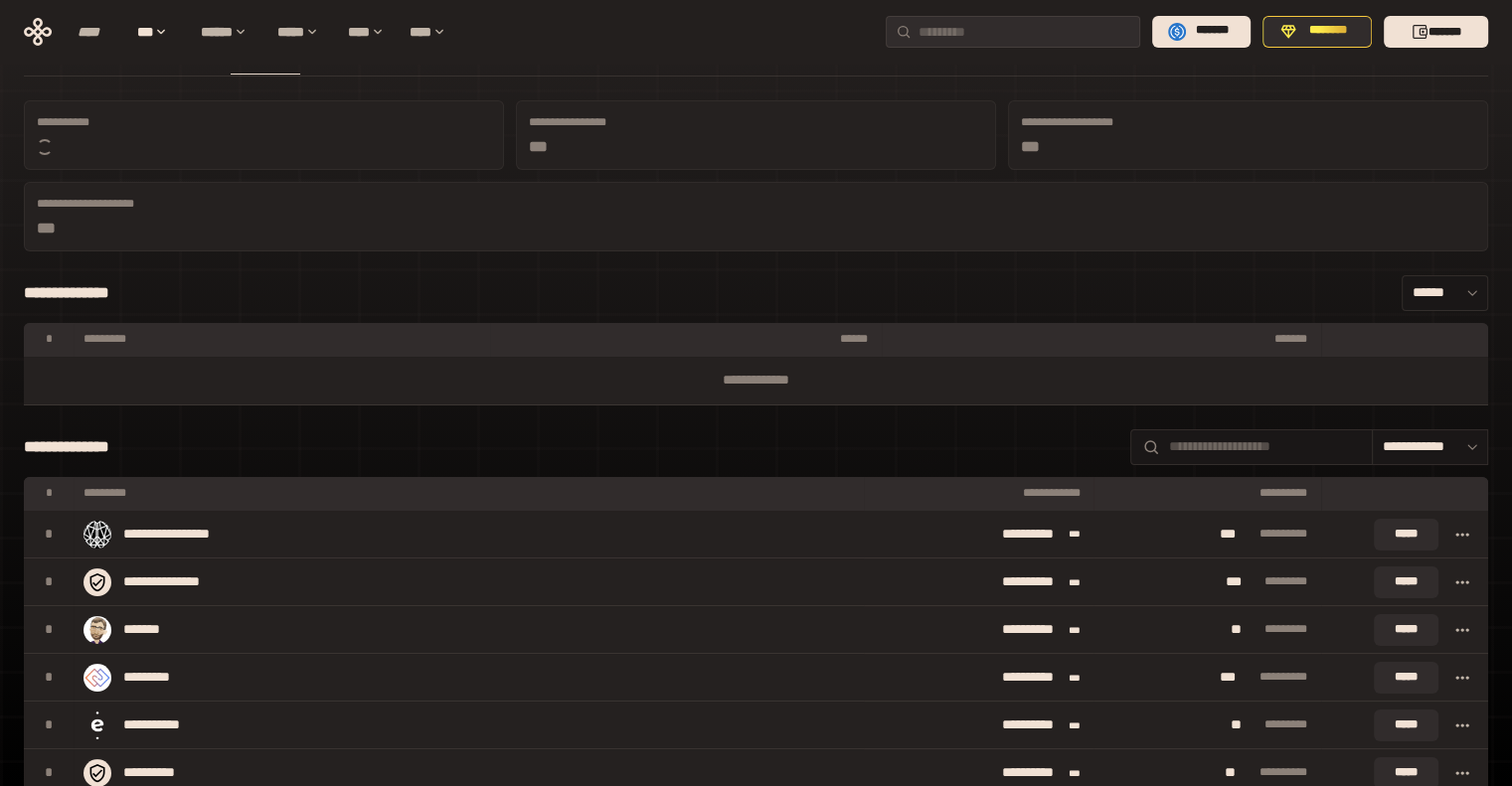 scroll, scrollTop: 199, scrollLeft: 0, axis: vertical 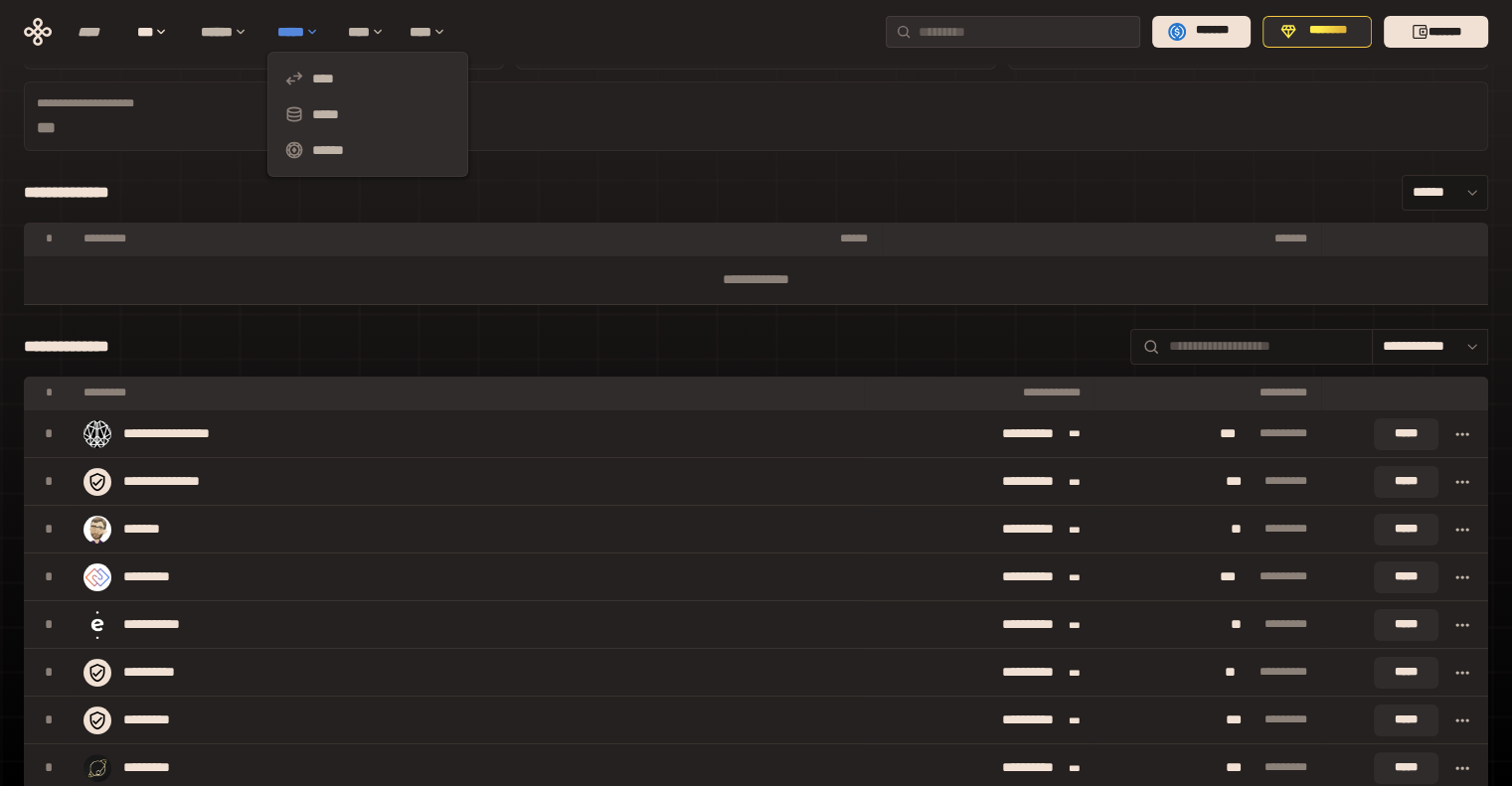 click on "*****" at bounding box center [302, 32] 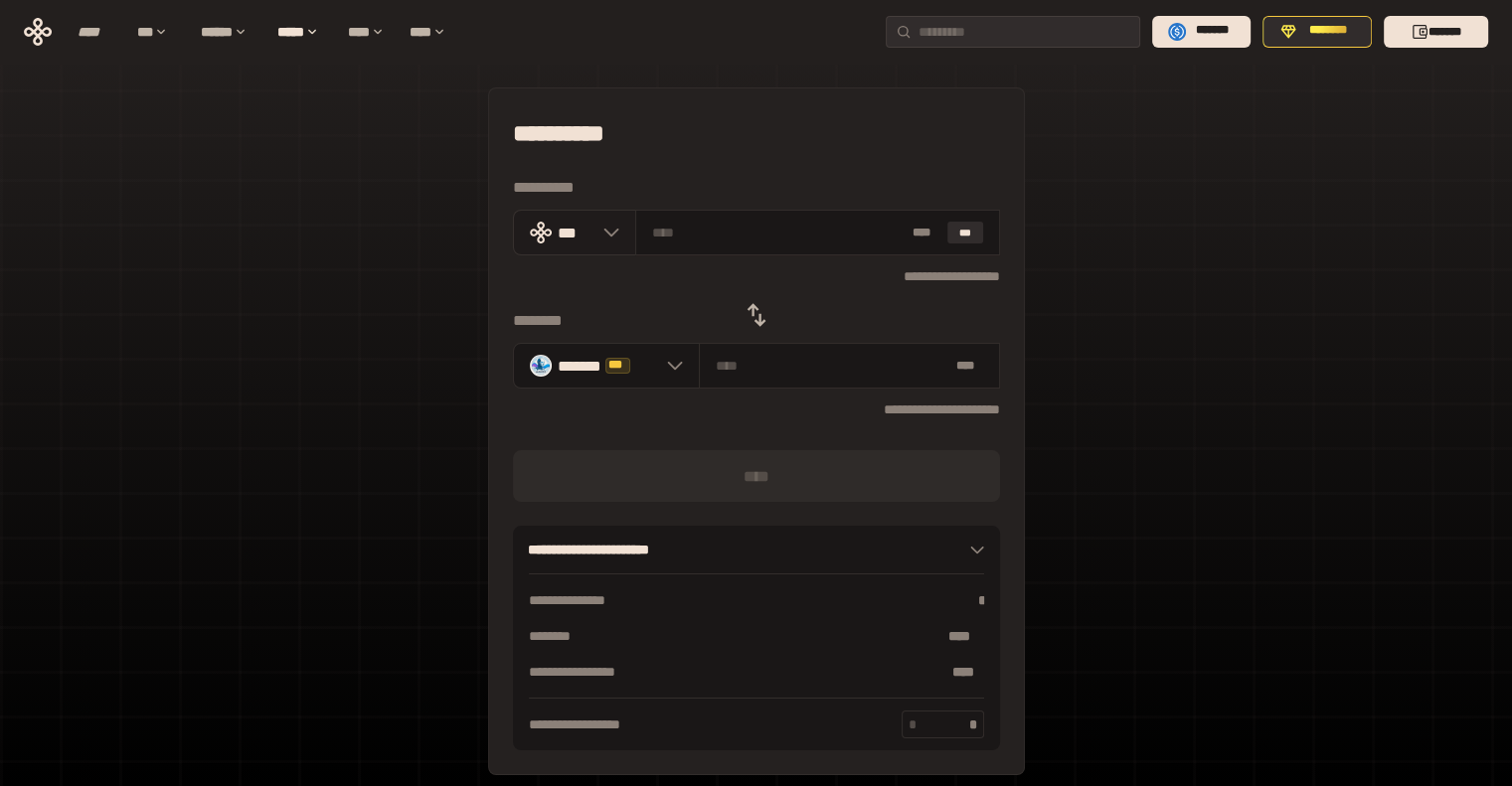 click on "***" at bounding box center [575, 233] 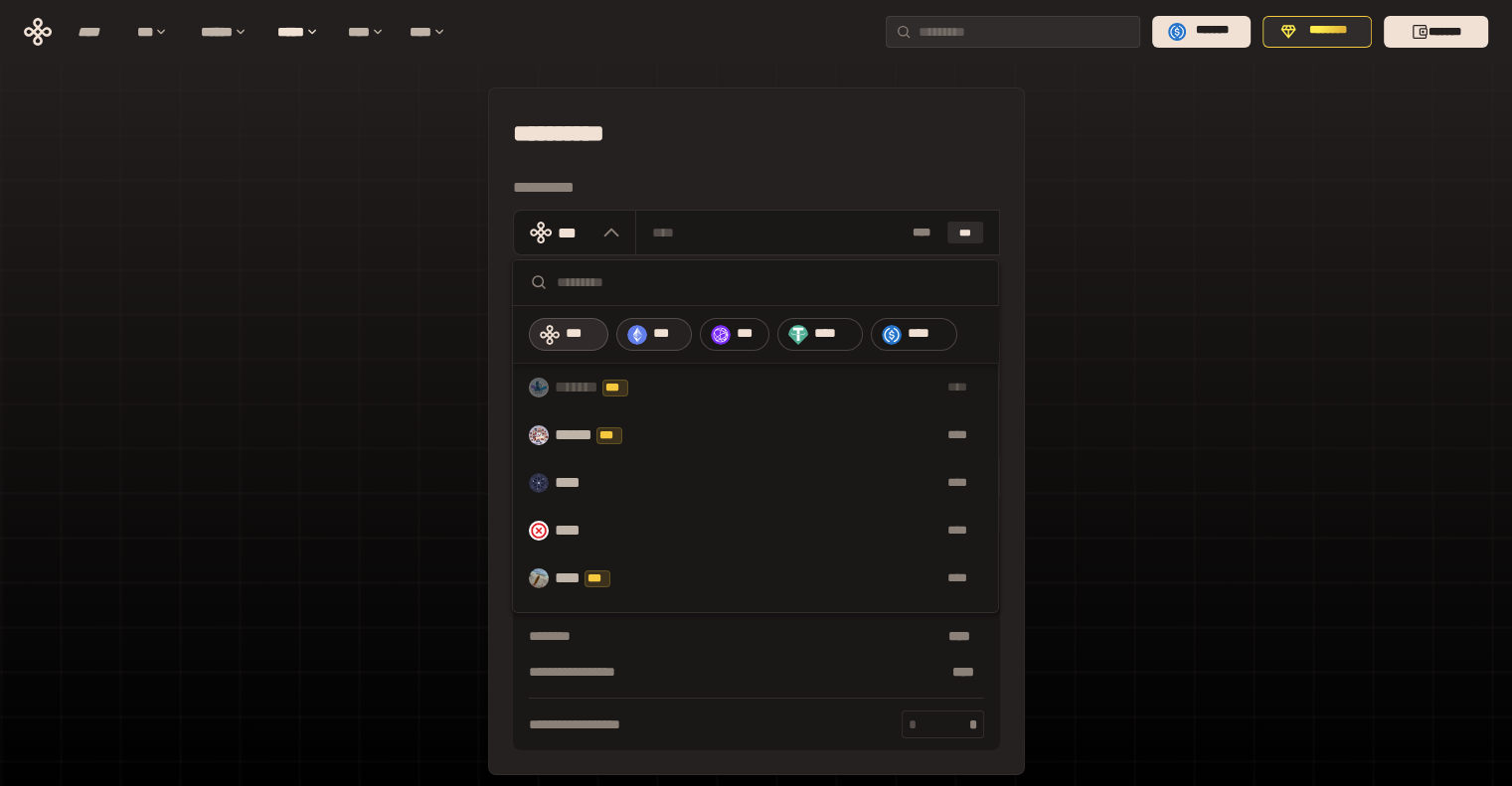 click on "***" at bounding box center (667, 334) 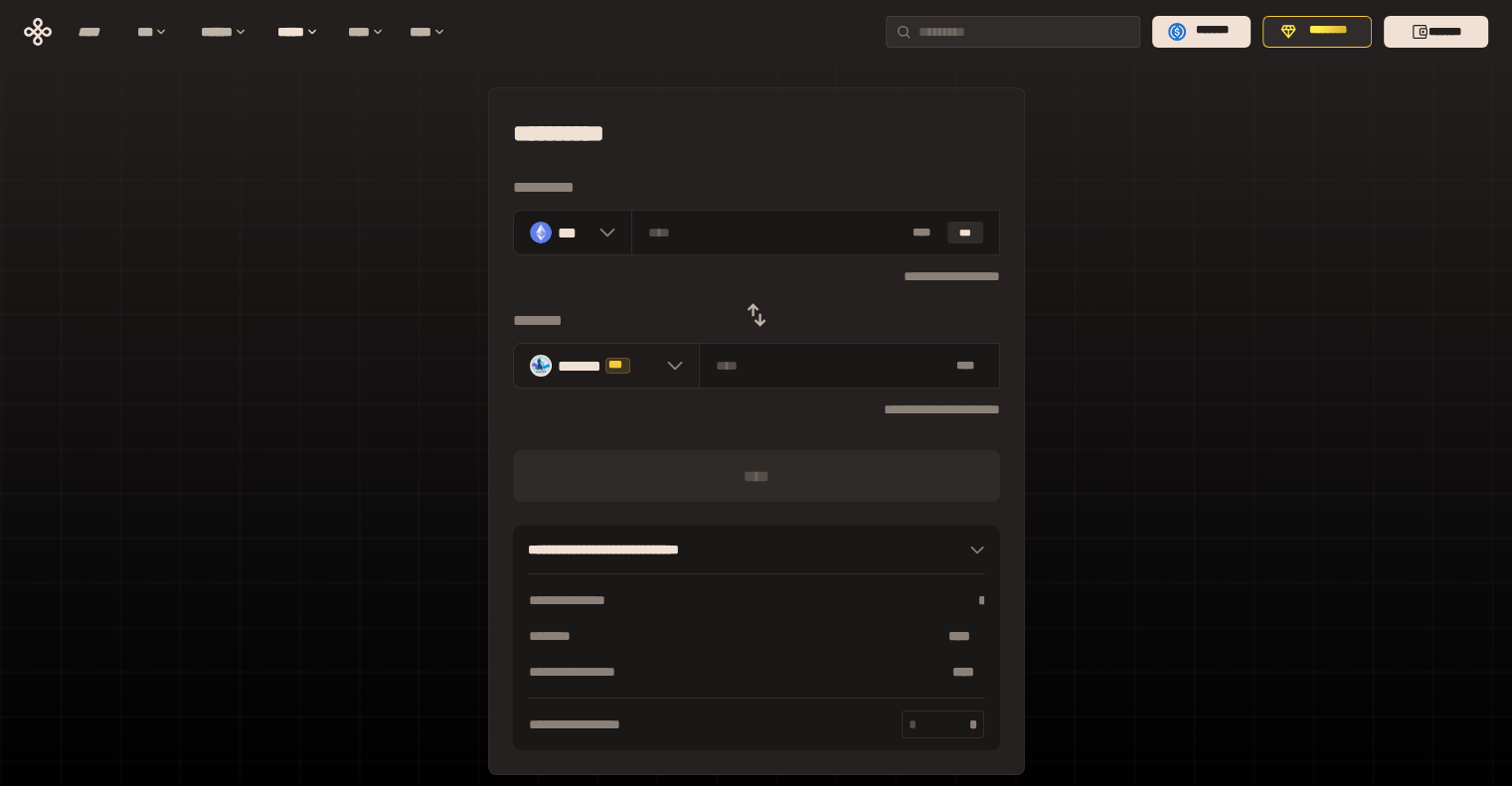 click on "*******   ***" at bounding box center [606, 366] 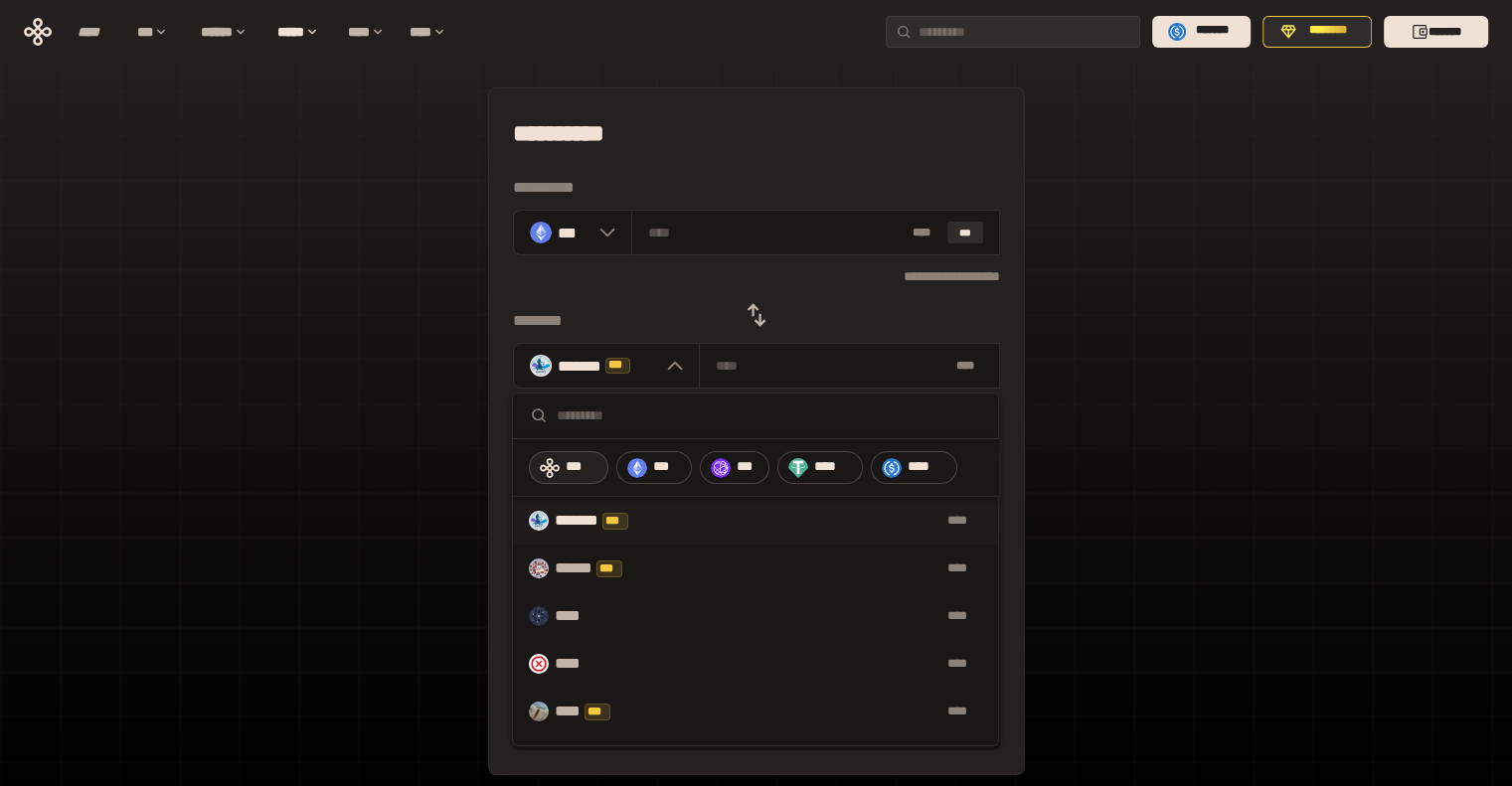 click on "***" at bounding box center (569, 468) 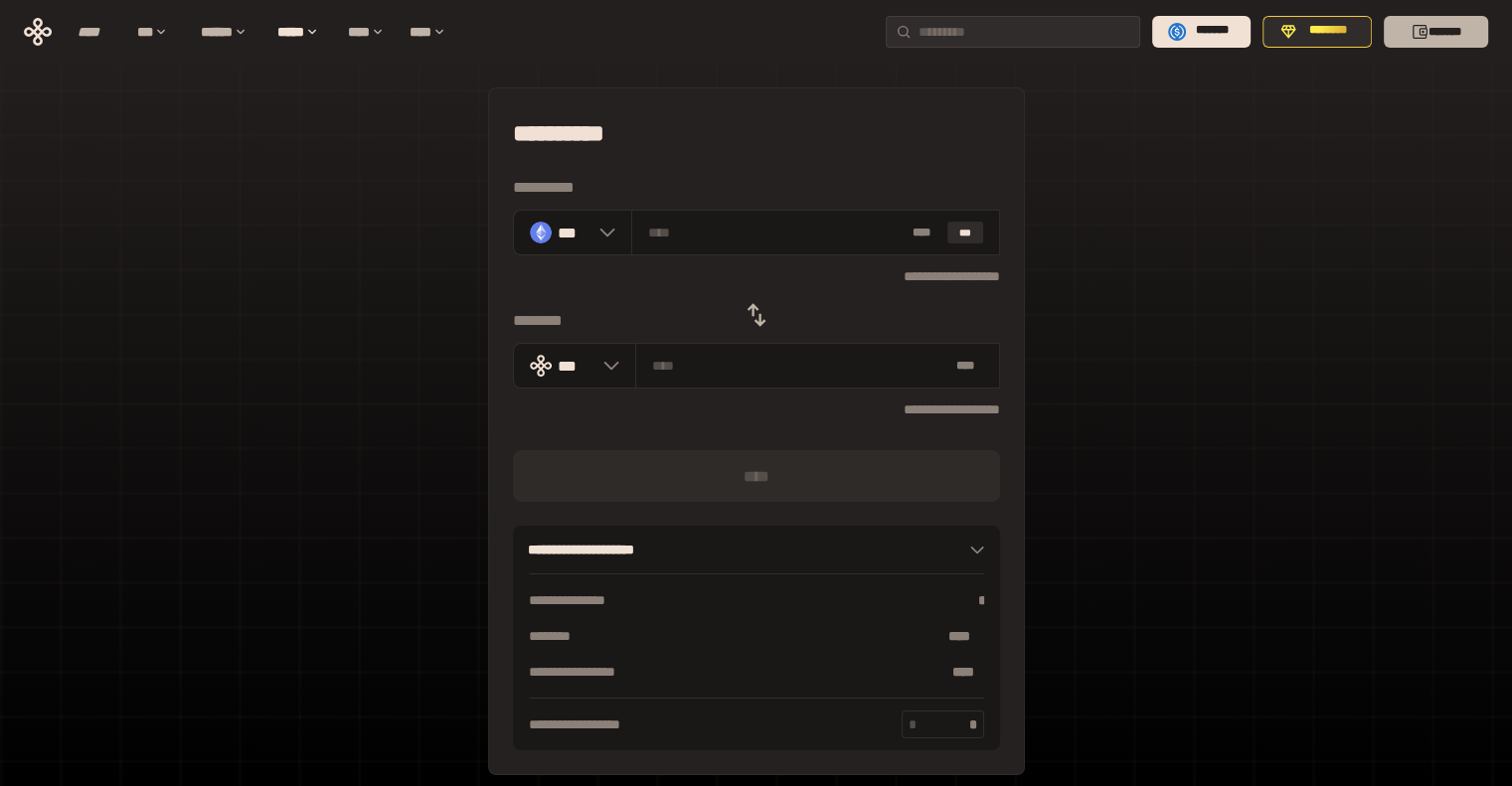 click on "*******" at bounding box center (1435, 32) 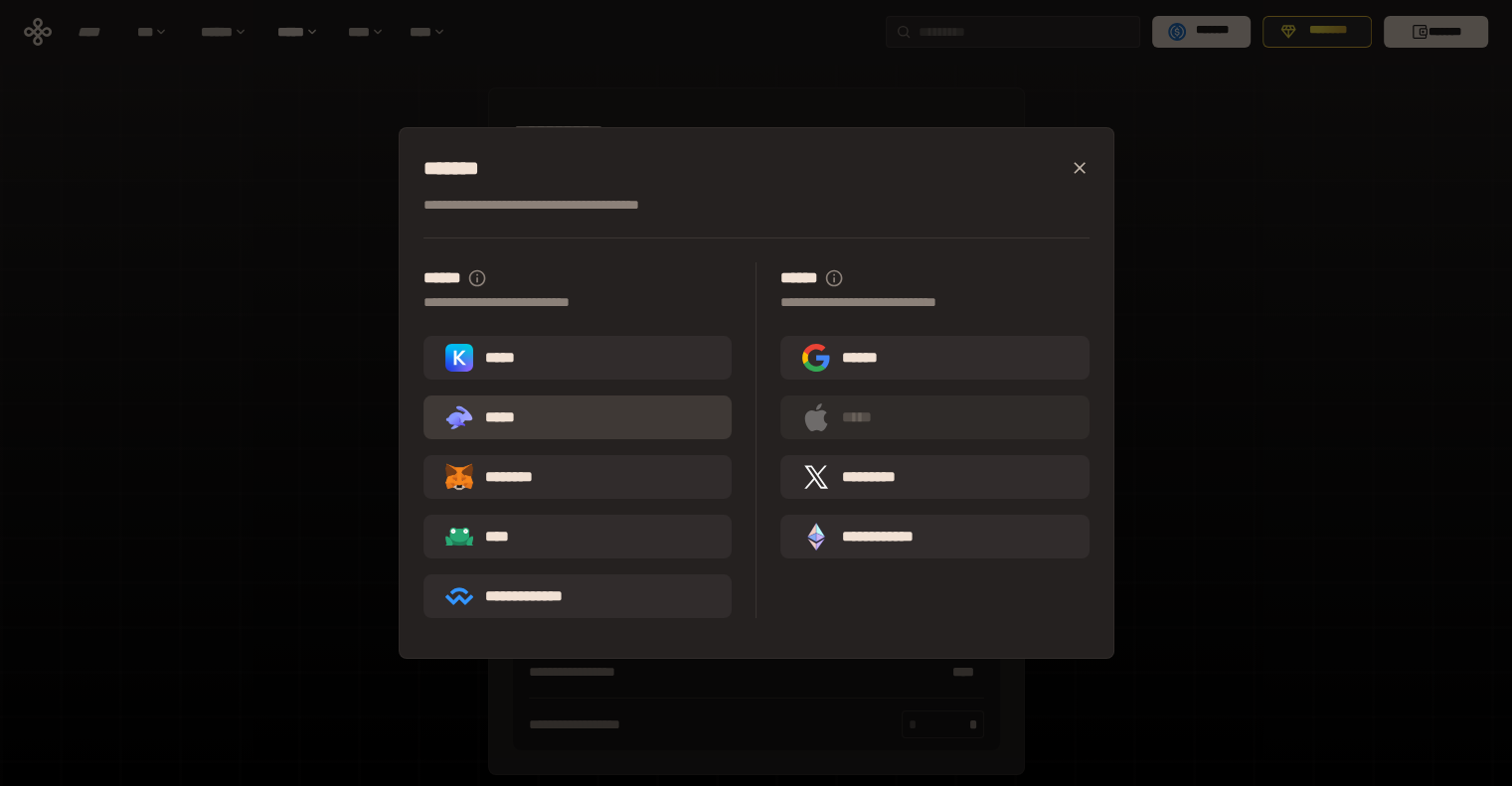 click on ".st0{fill:url(#SVGID_1_);}
.st1{fill-rule:evenodd;clip-rule:evenodd;fill:url(#SVGID_00000161597173617360504640000012432366591255278478_);}
.st2{fill-rule:evenodd;clip-rule:evenodd;fill:url(#SVGID_00000021803777515098205300000017382971856690286485_);}
.st3{fill:url(#SVGID_00000031192219548086493050000012287181694732331425_);}
*****" at bounding box center [578, 417] 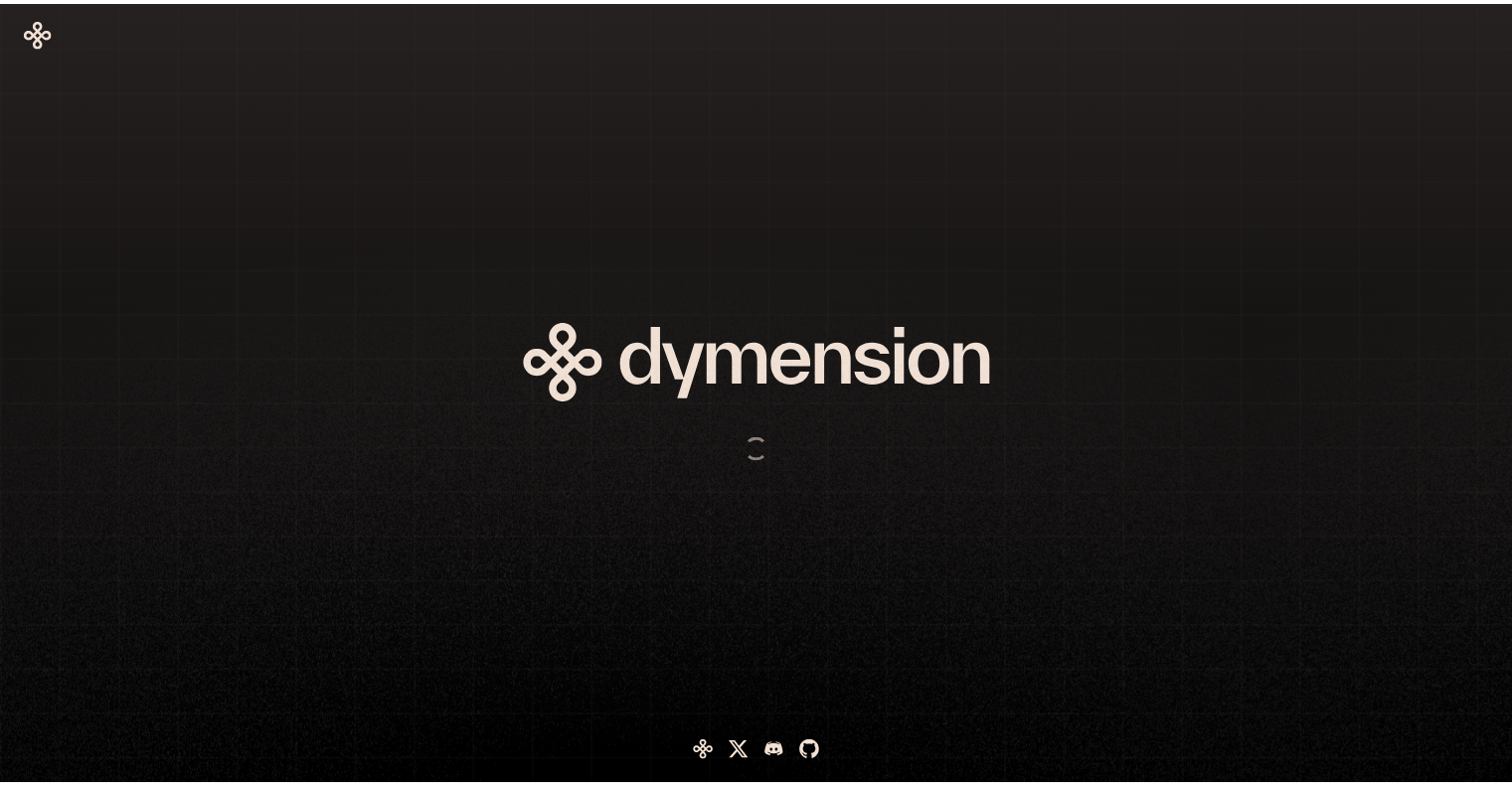 scroll, scrollTop: 0, scrollLeft: 0, axis: both 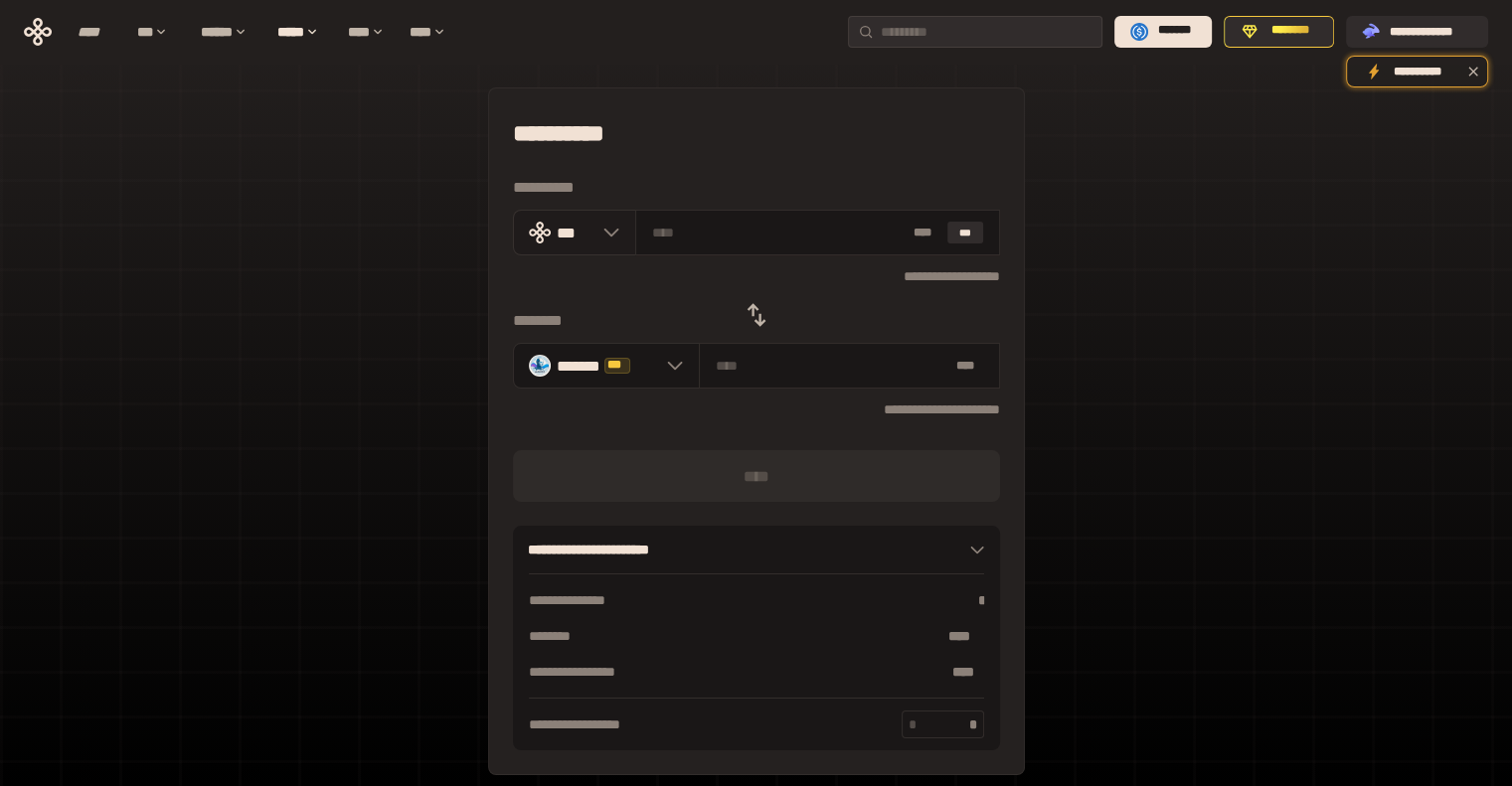 click 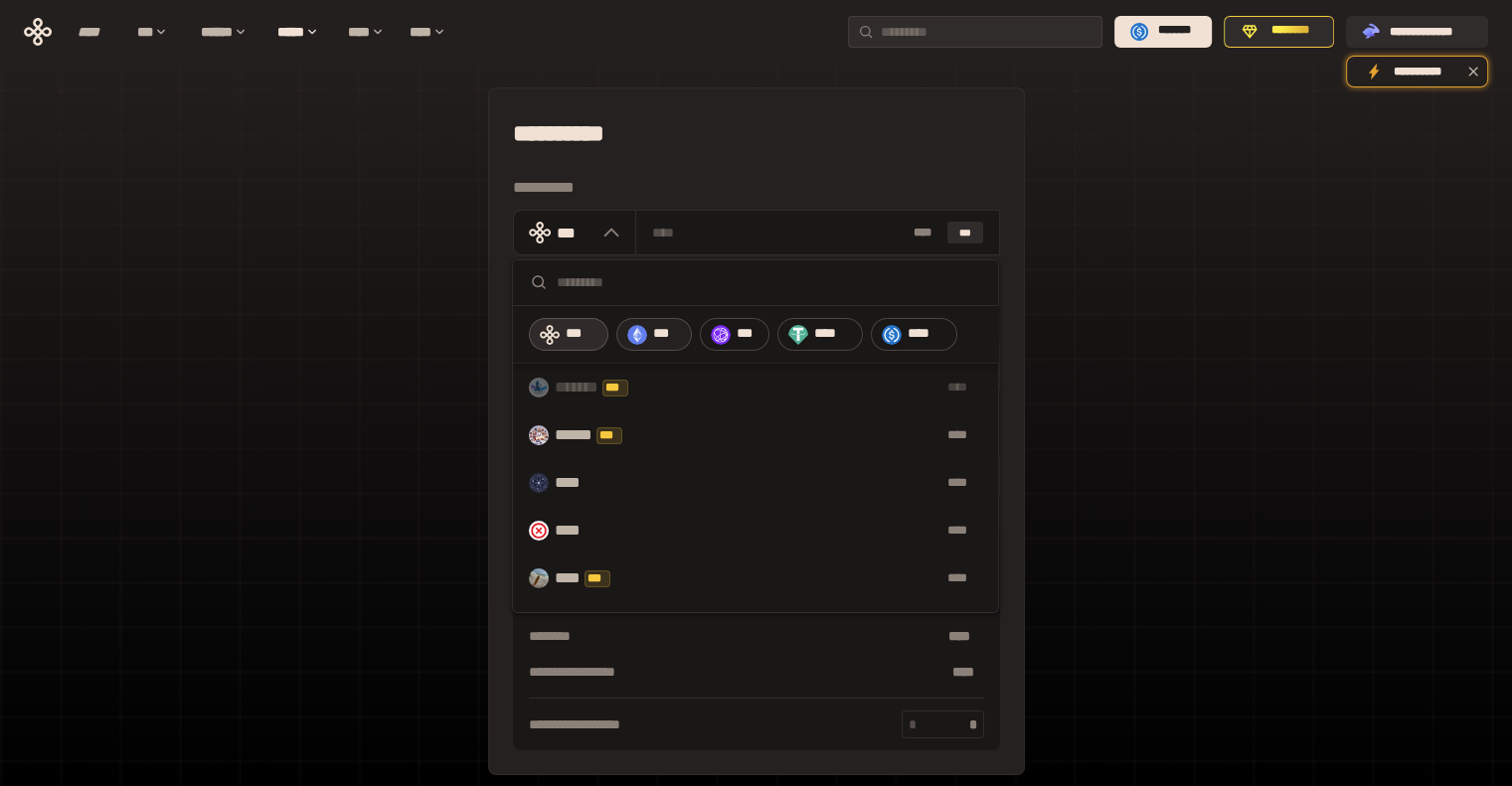 click on "***" at bounding box center (667, 334) 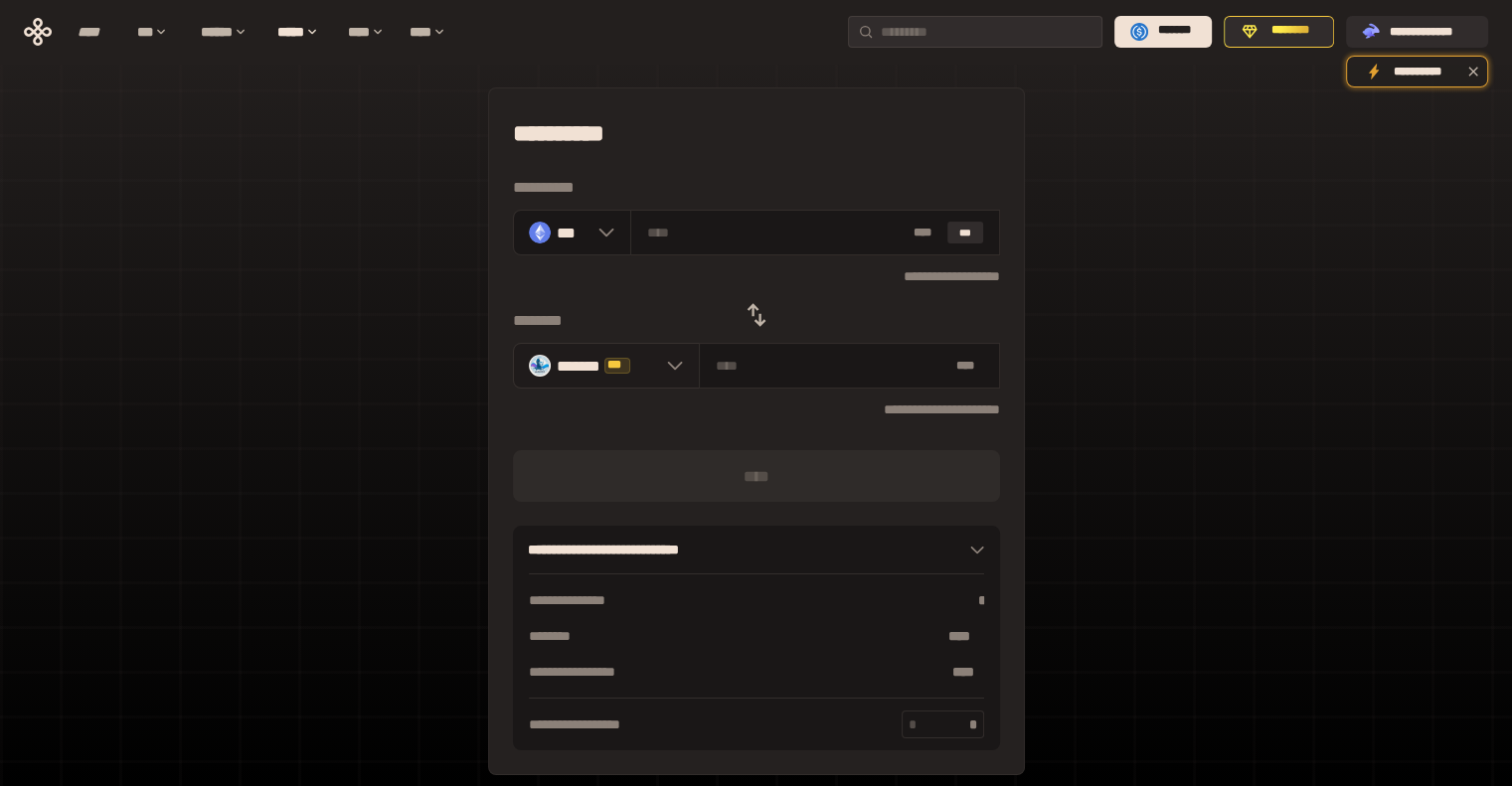 click on "*******   ***" at bounding box center [606, 366] 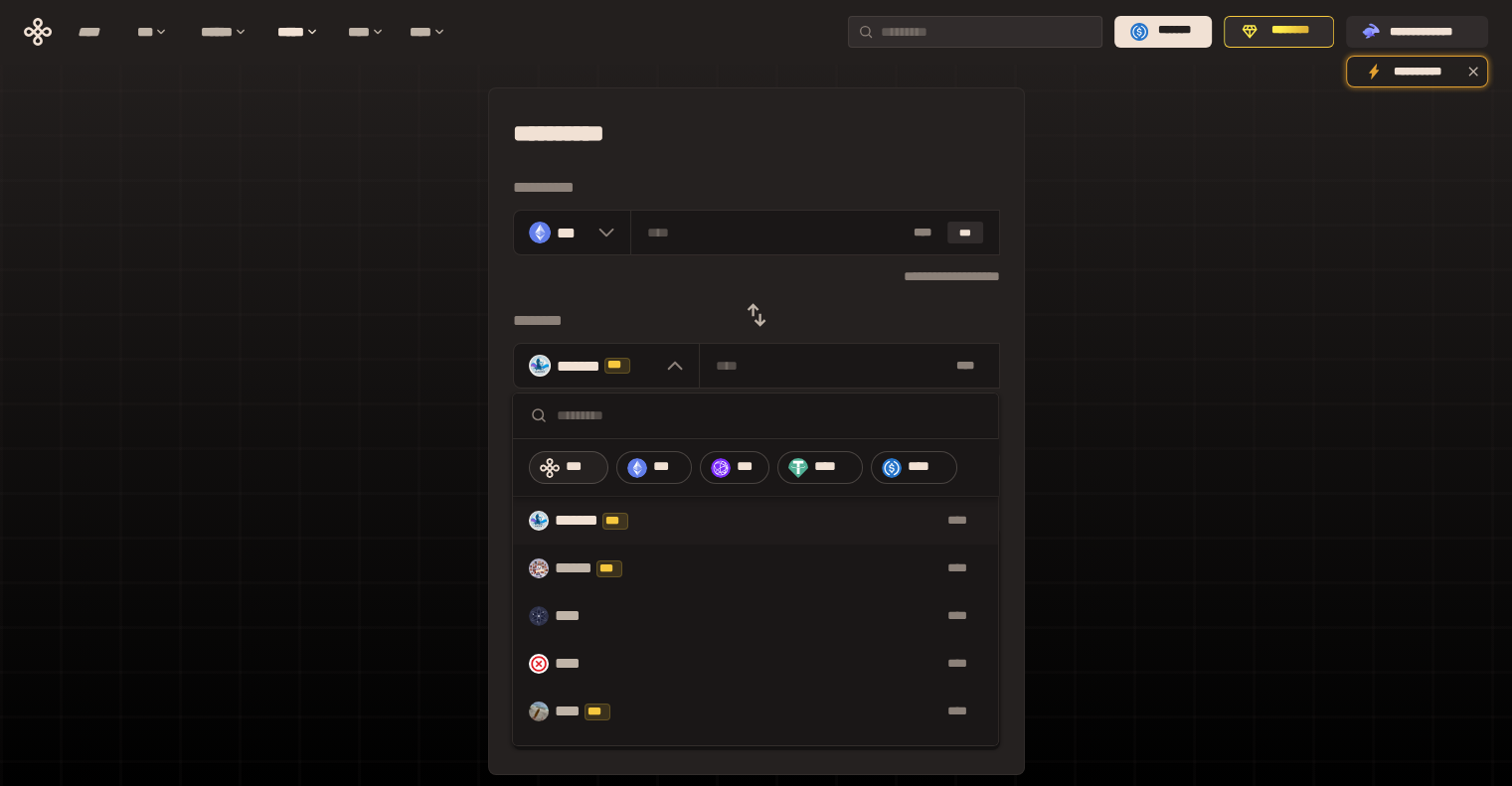 click on "***" at bounding box center (569, 468) 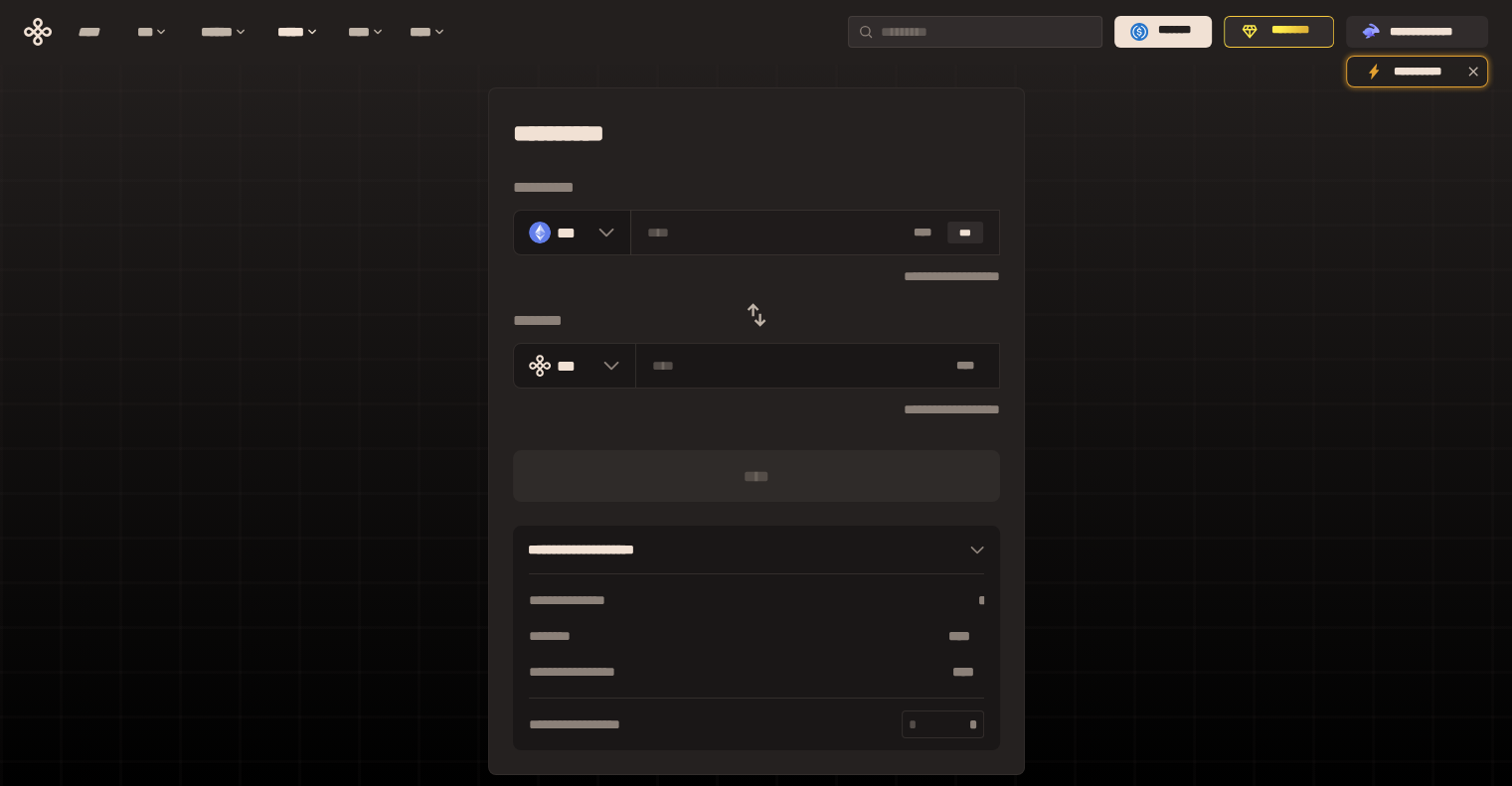 click on "* ** ***" at bounding box center (815, 233) 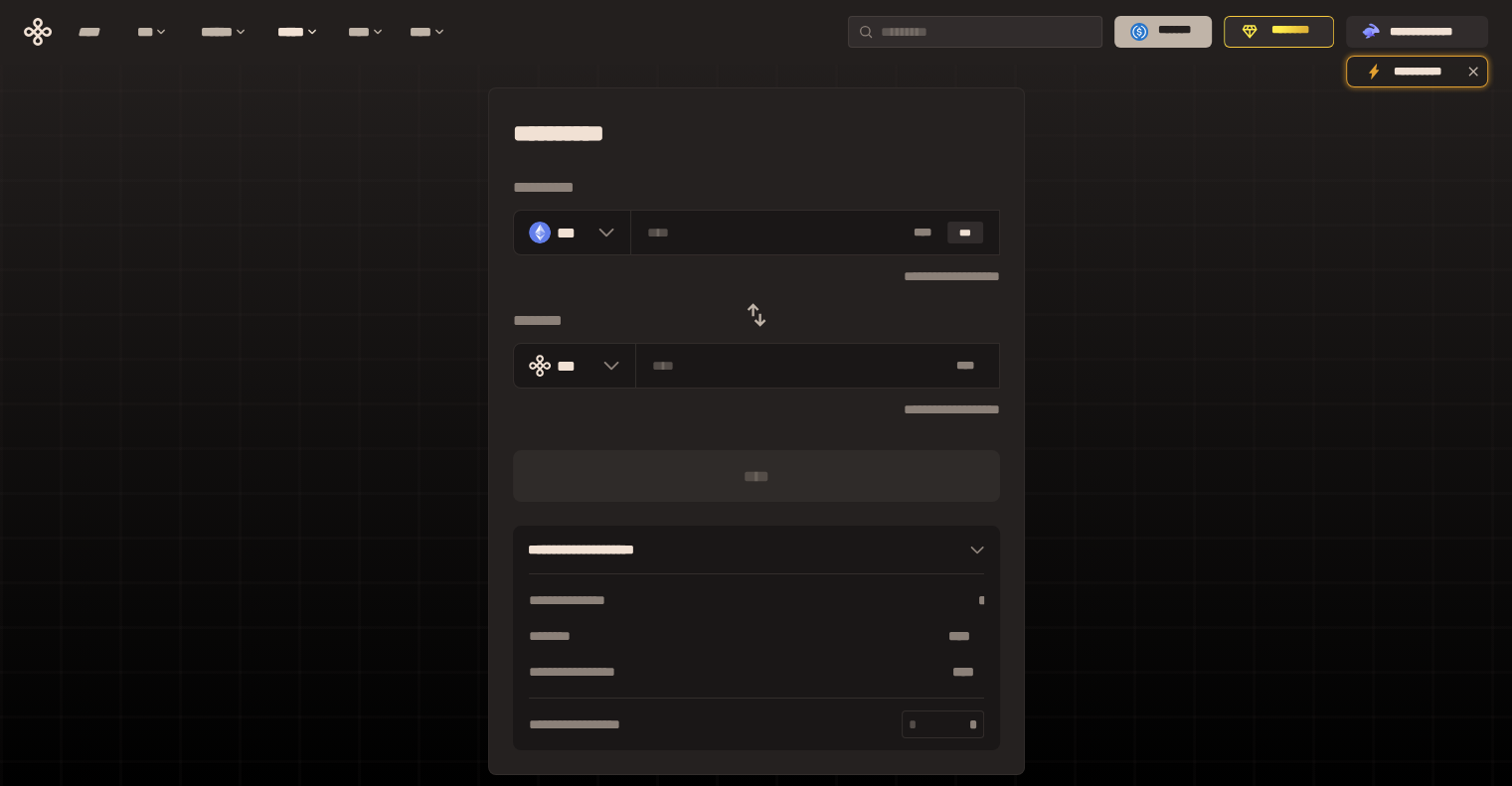 click on "*******" at bounding box center (1174, 31) 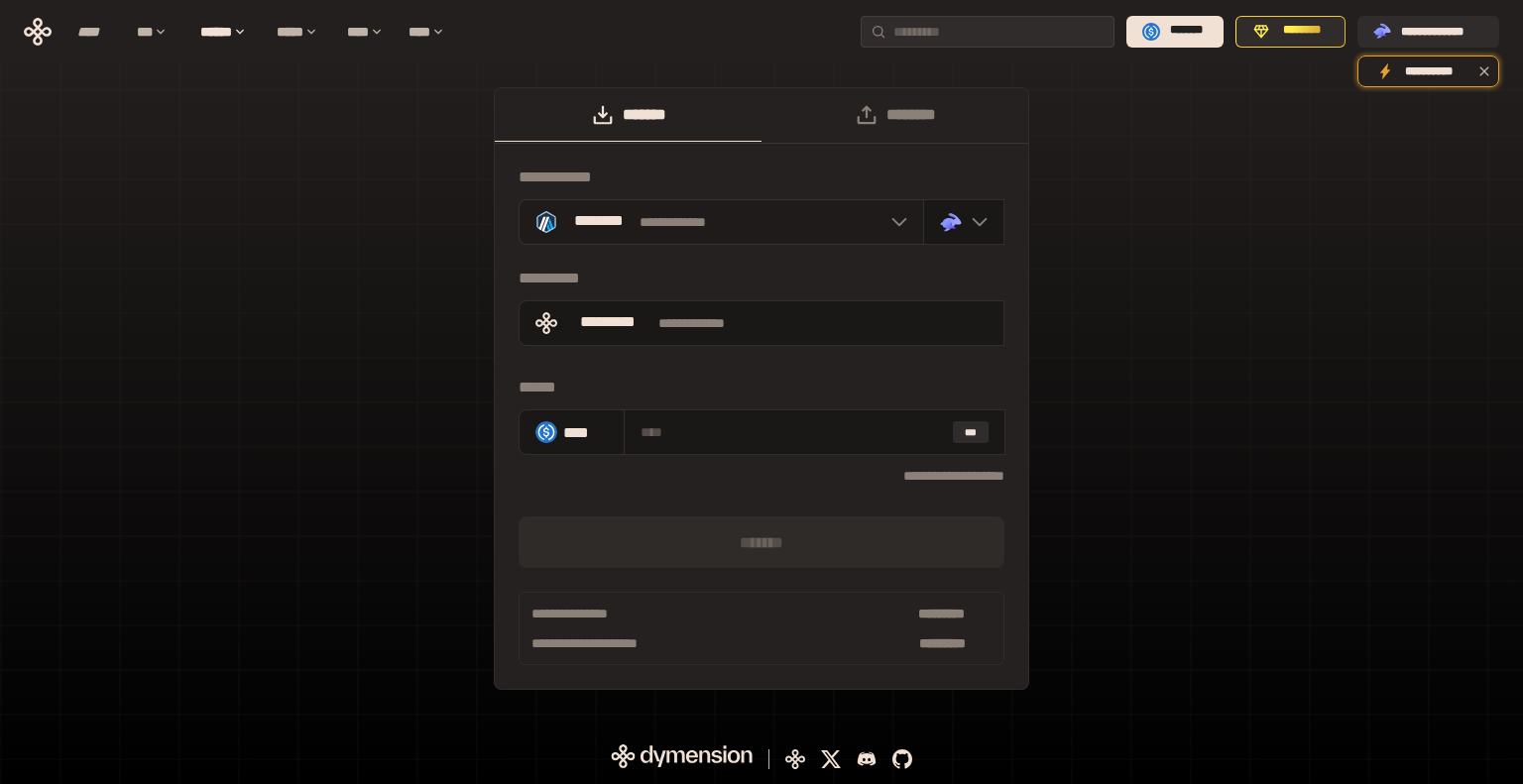 click 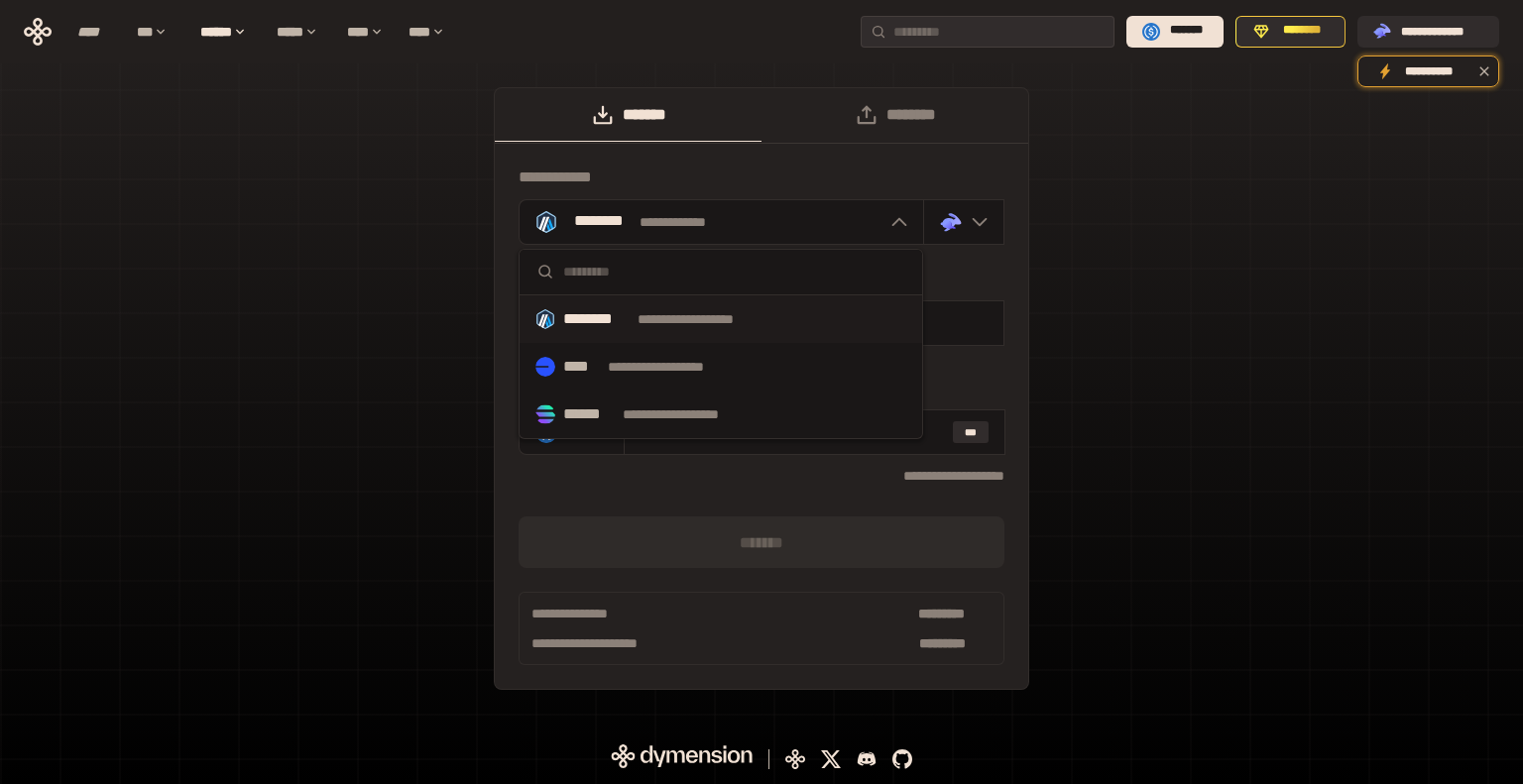 click at bounding box center (721, 273) 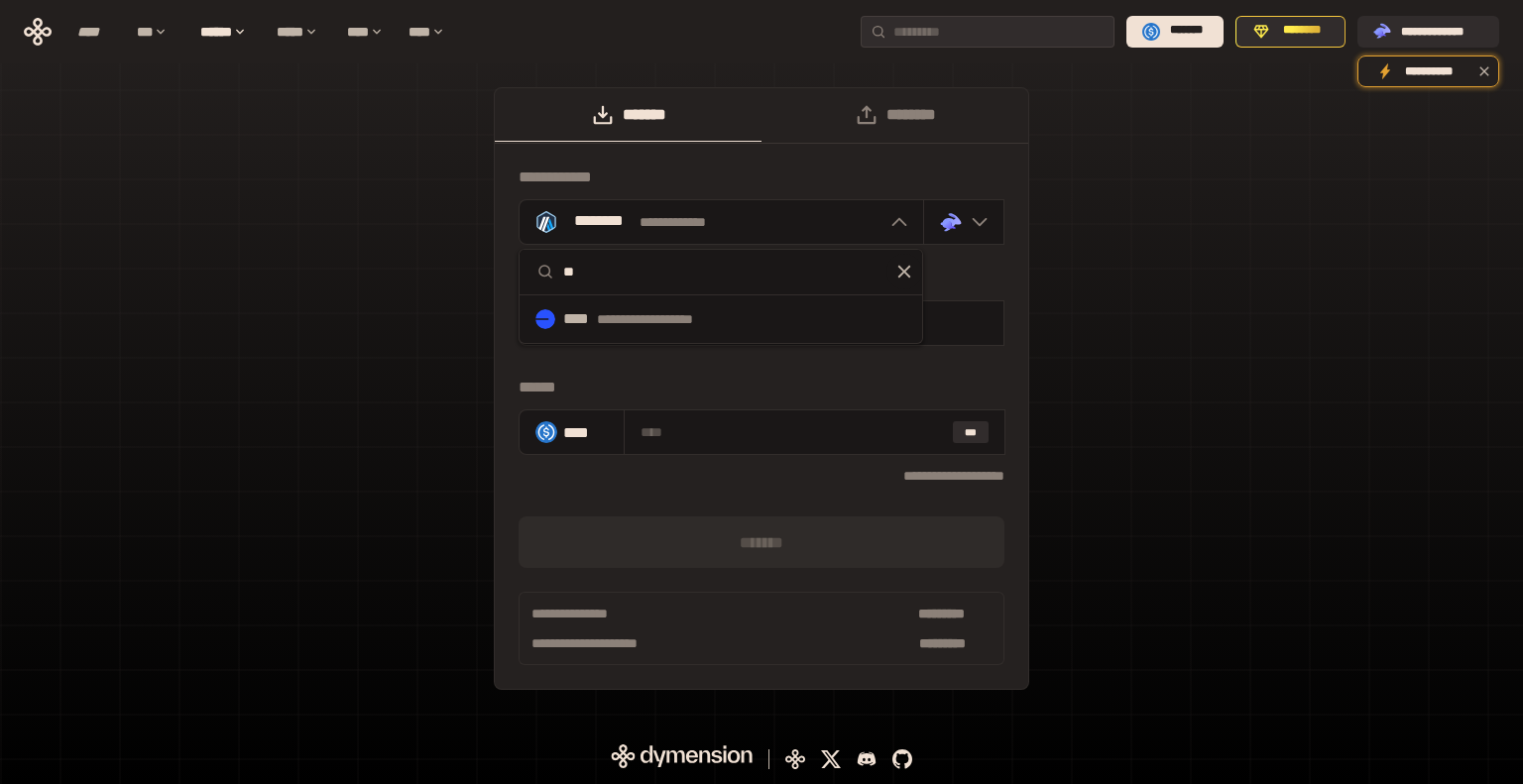 type on "*" 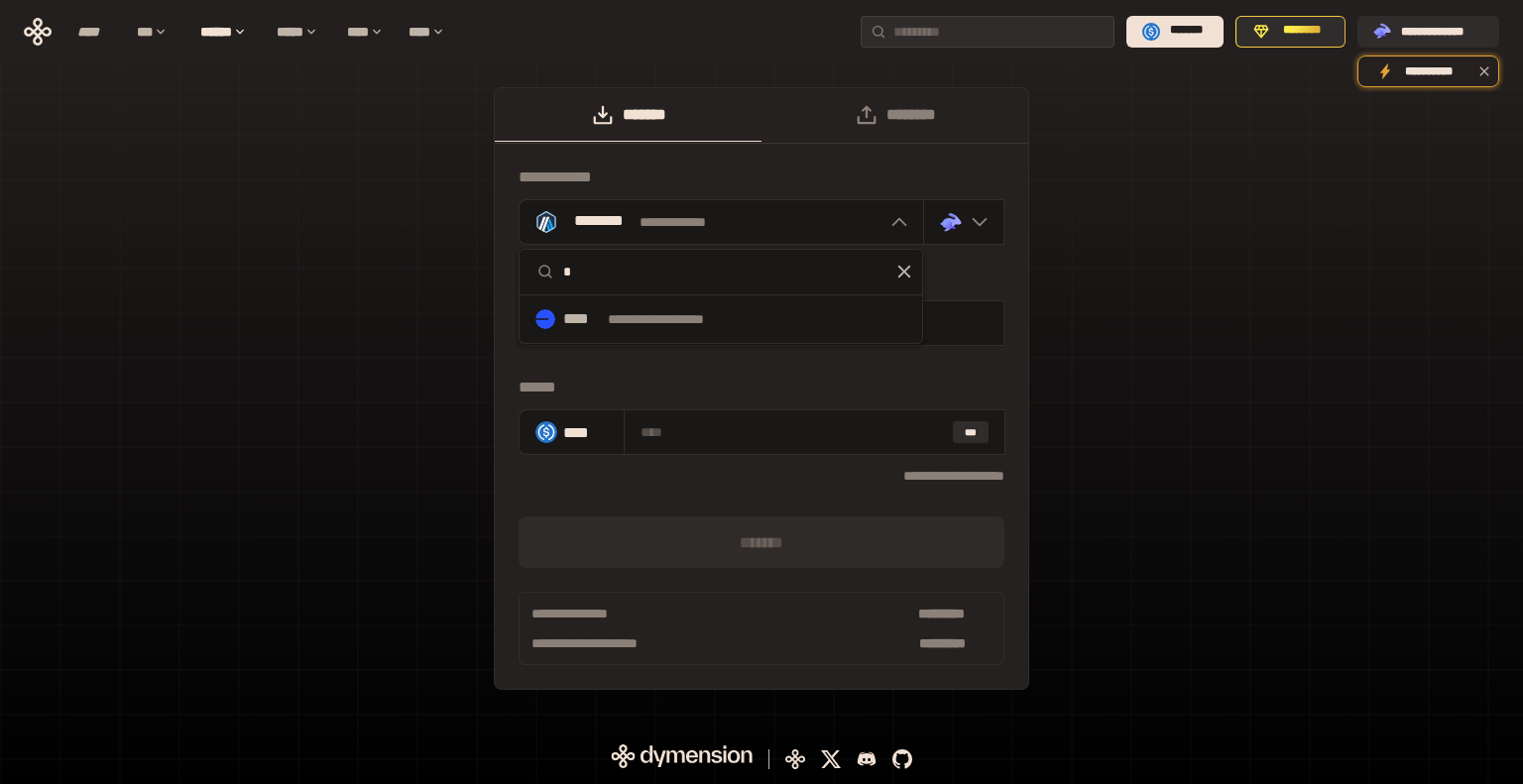 type 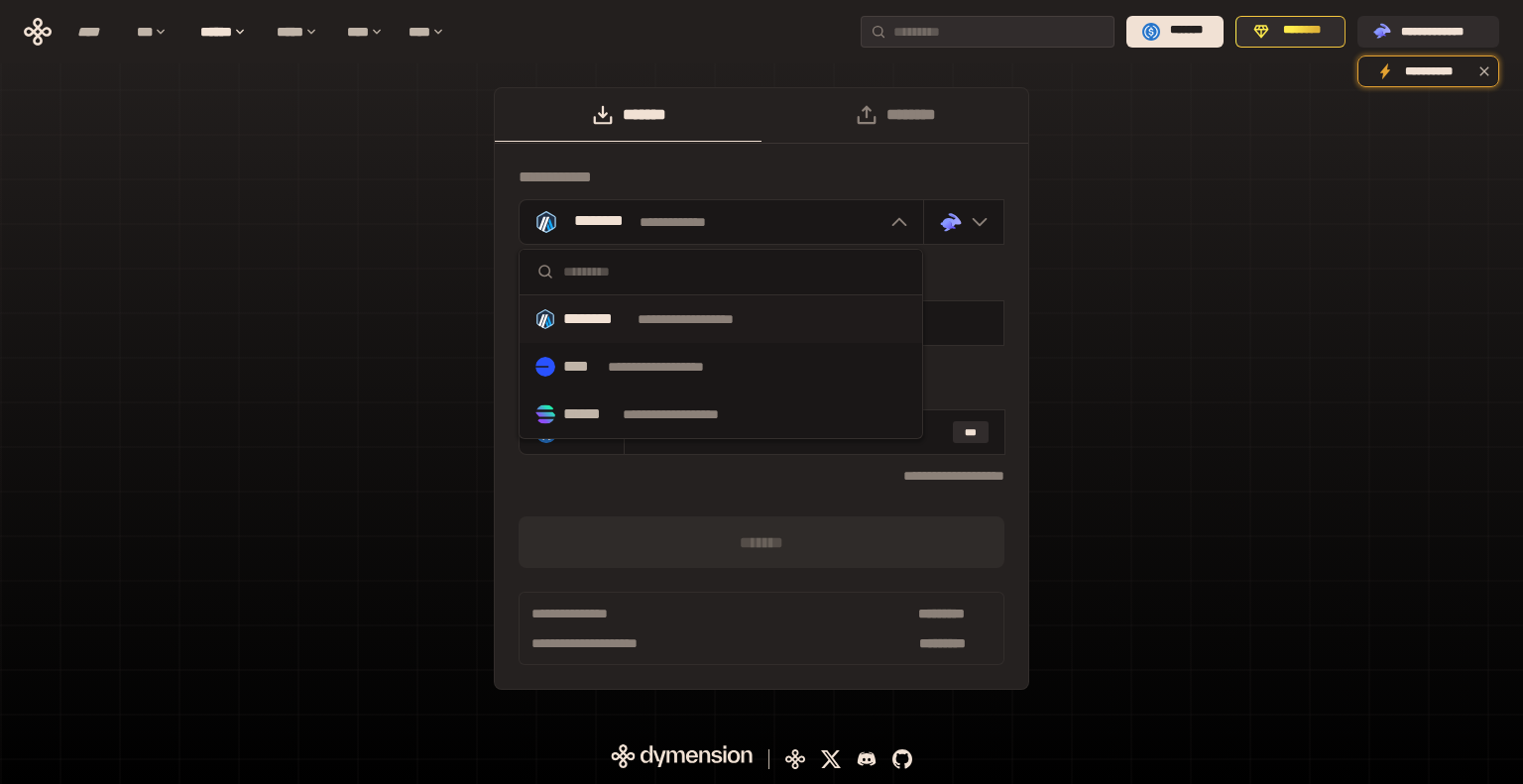 click on "**********" at bounding box center [704, 319] 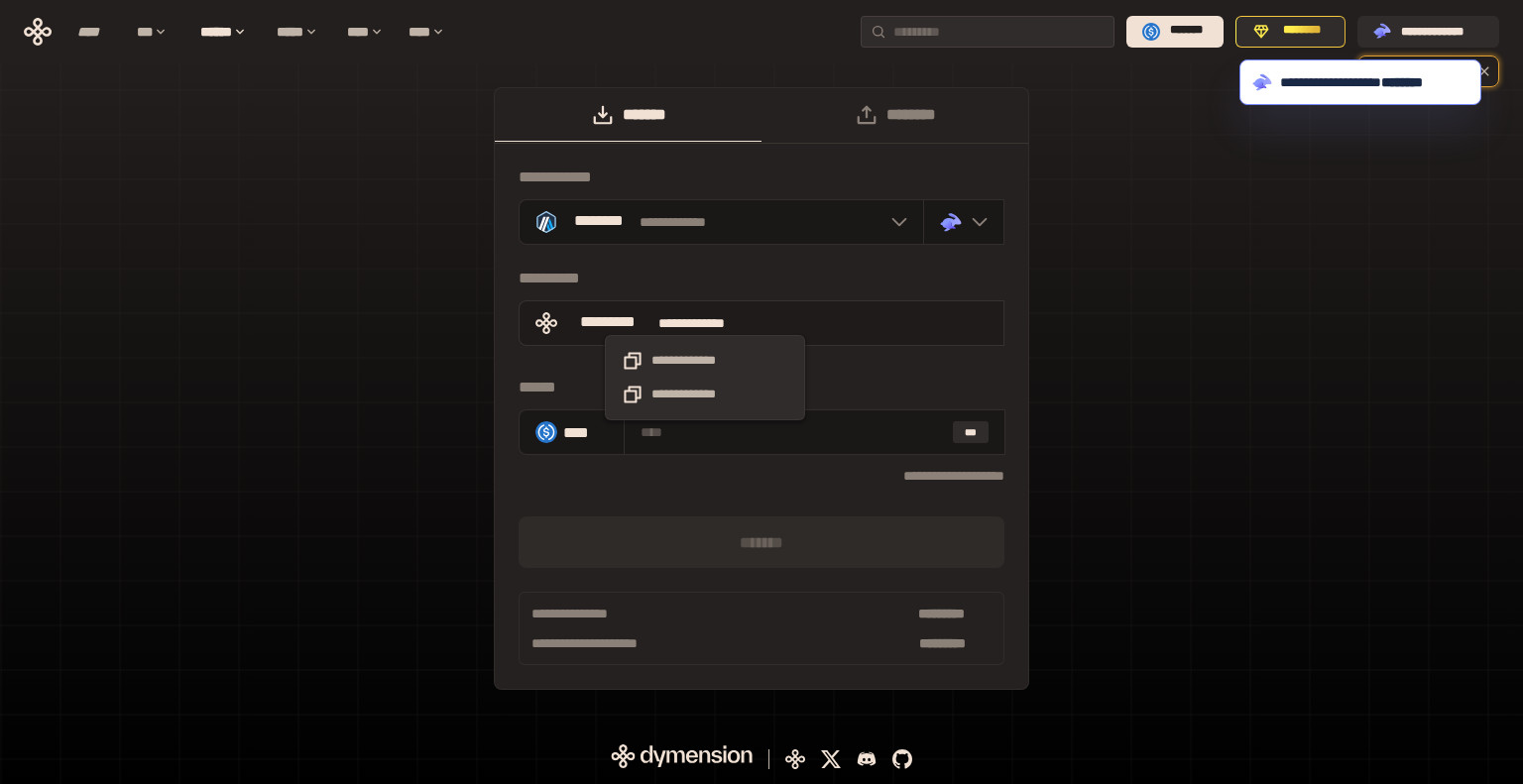 click on "**********" at bounding box center (705, 323) 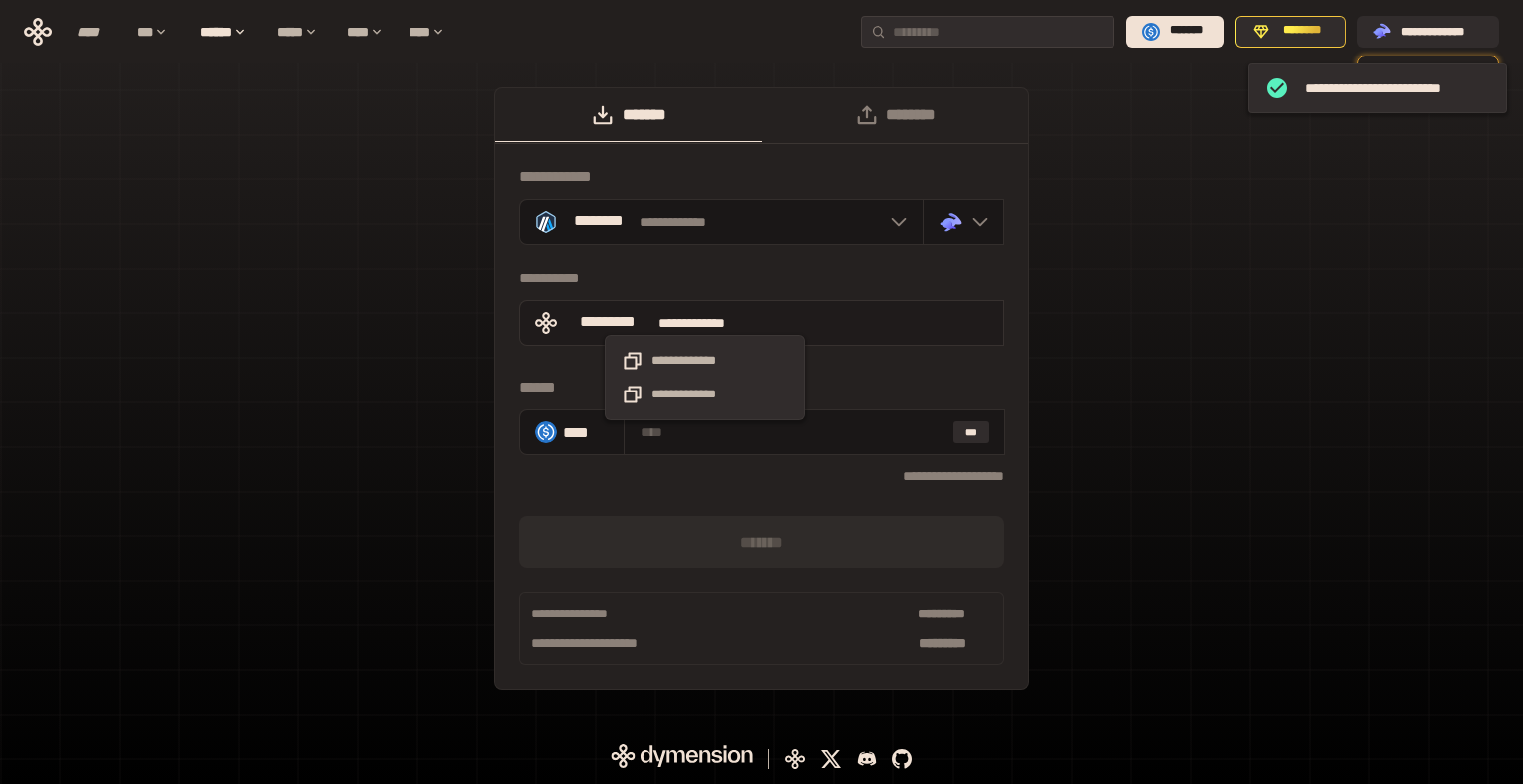 click on "**********" at bounding box center (705, 323) 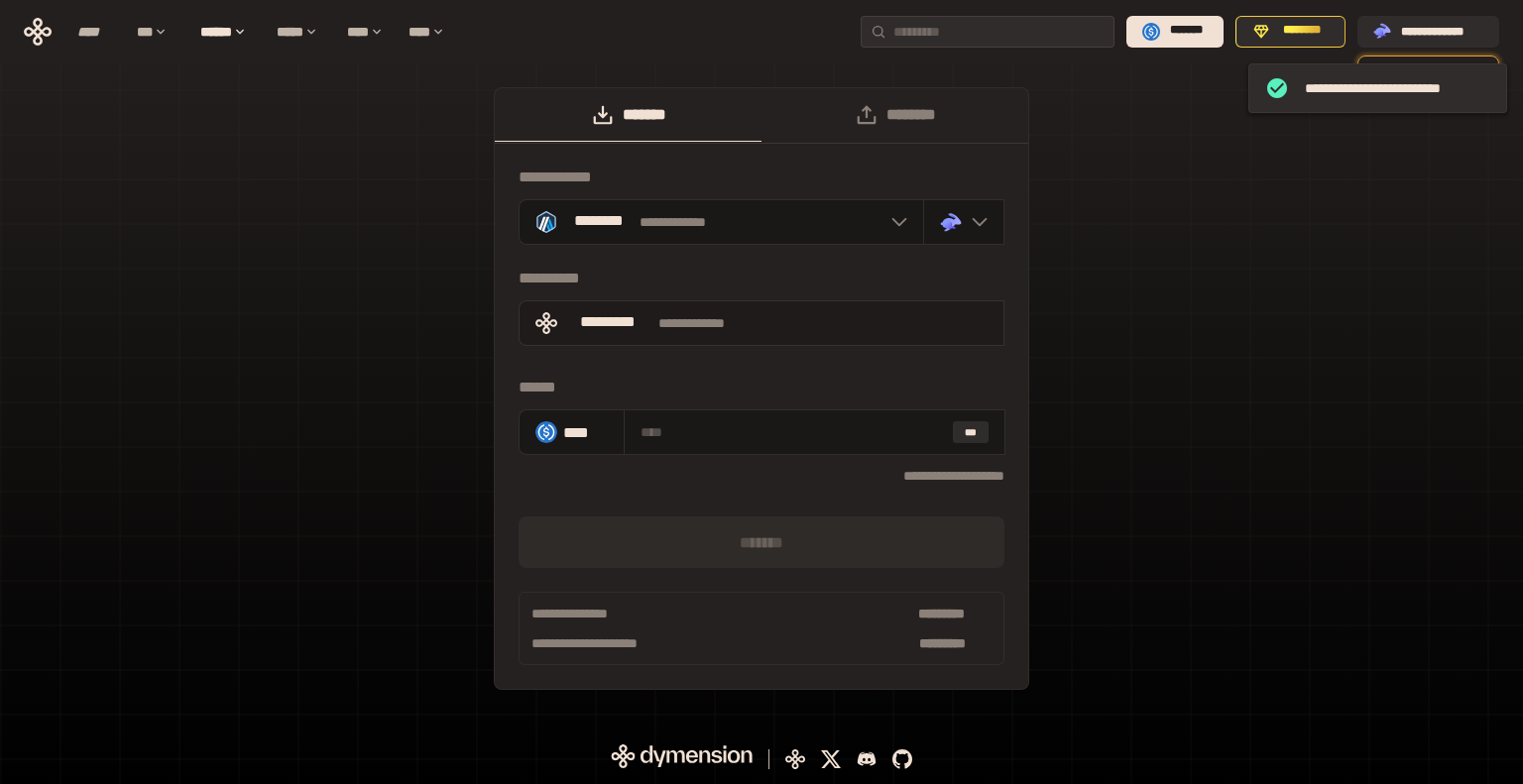 click on "**********" at bounding box center [762, 323] 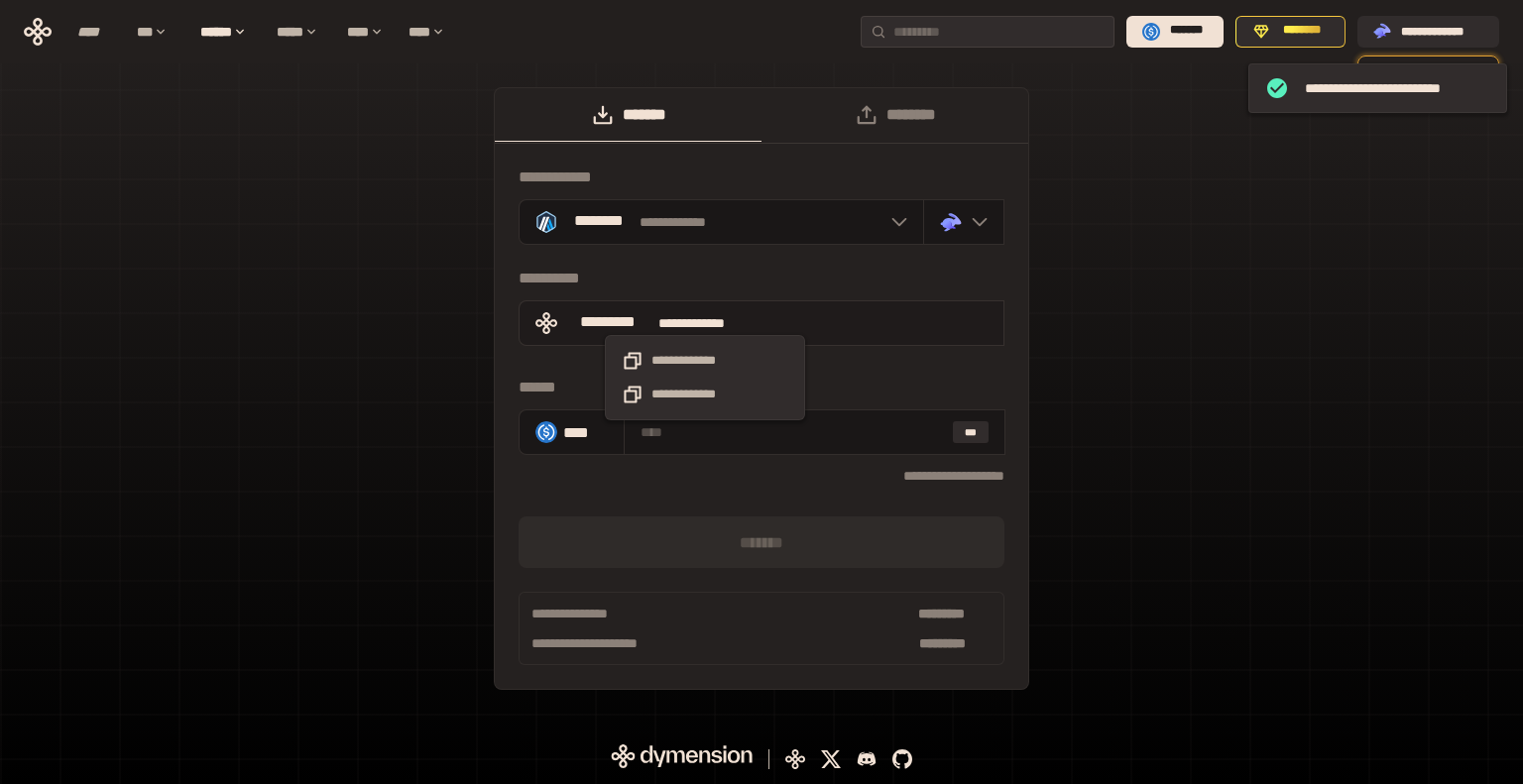 click on "**********" at bounding box center [705, 323] 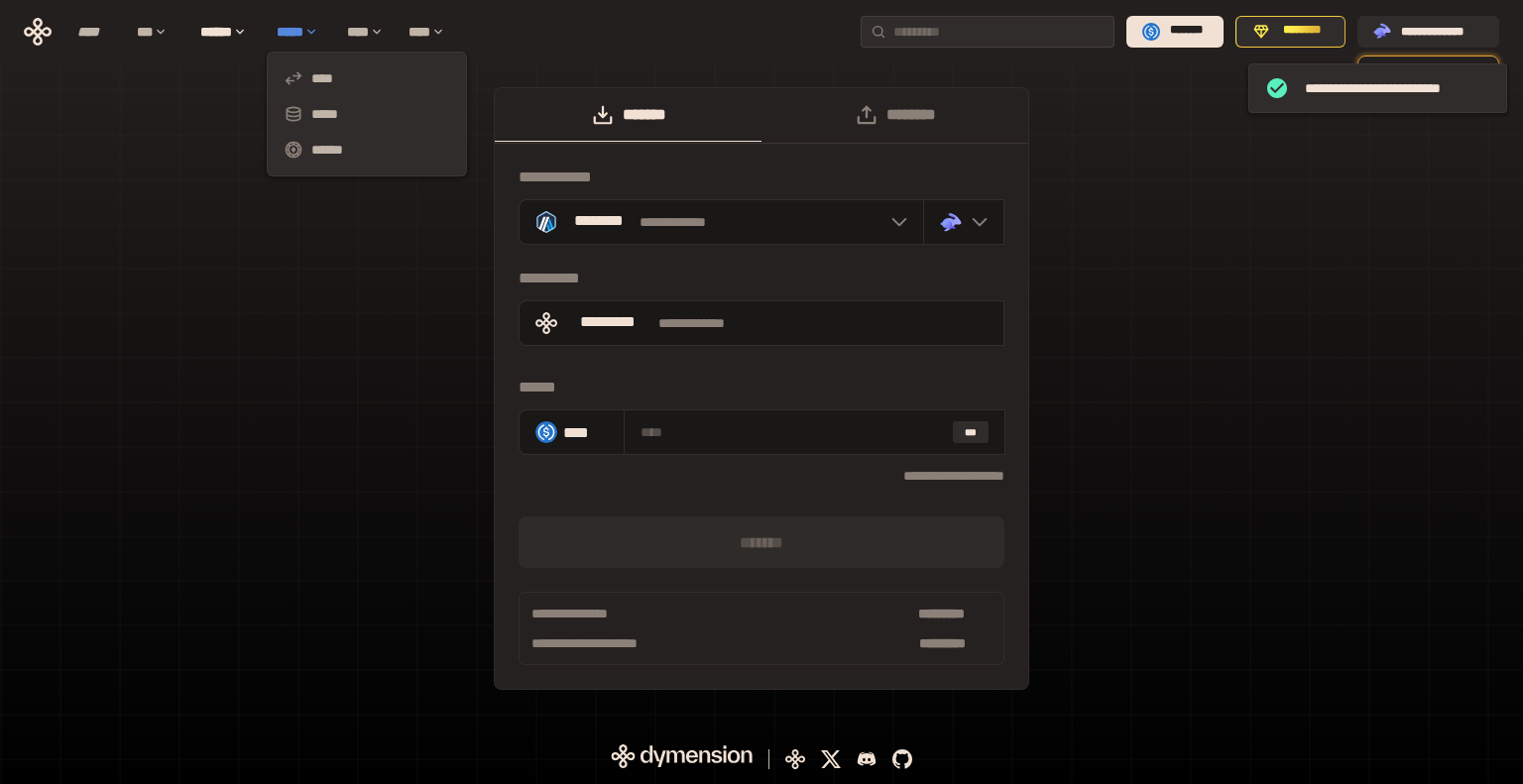 click on "*****" at bounding box center [301, 32] 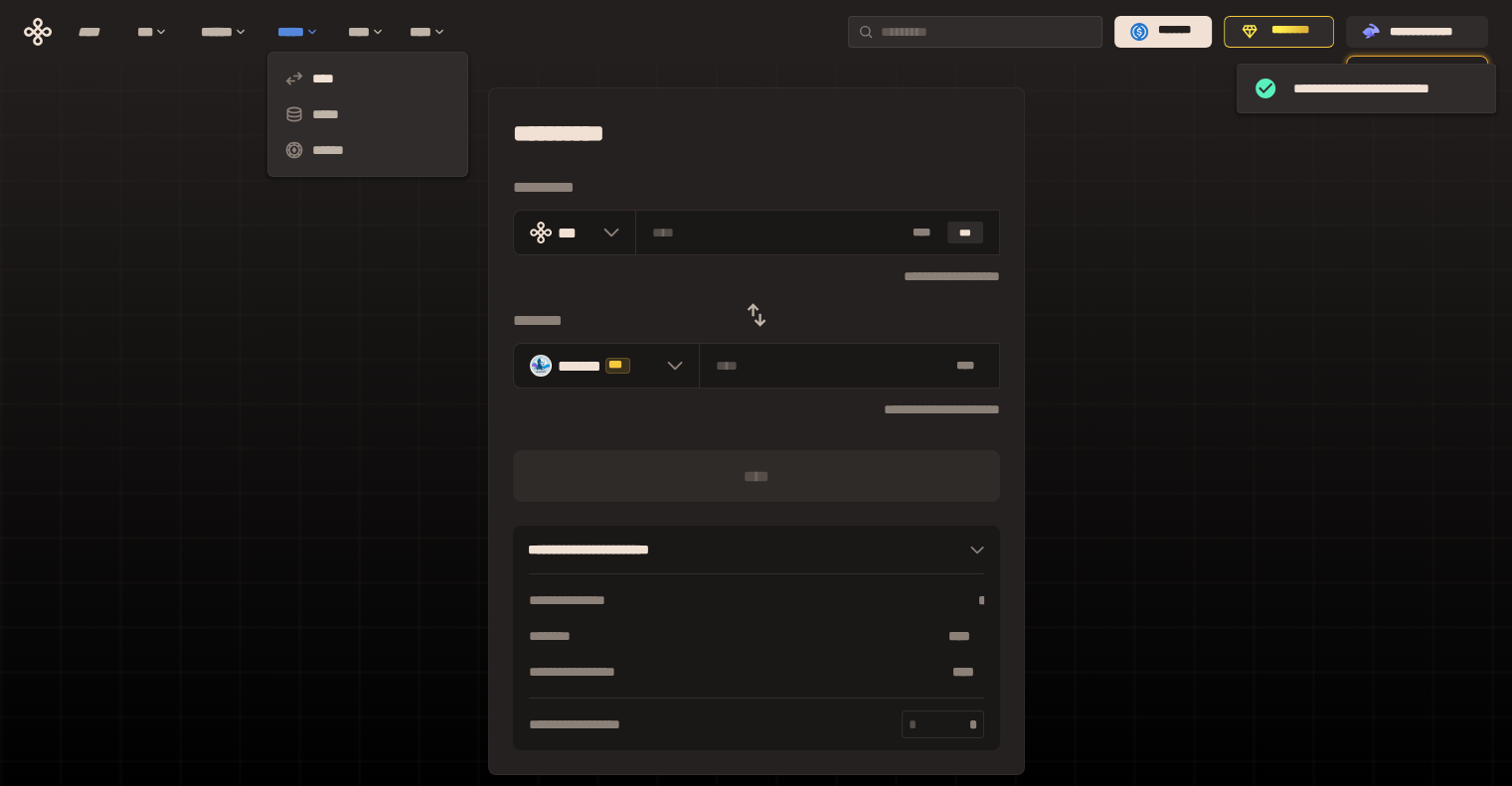 click on "*****" at bounding box center (302, 32) 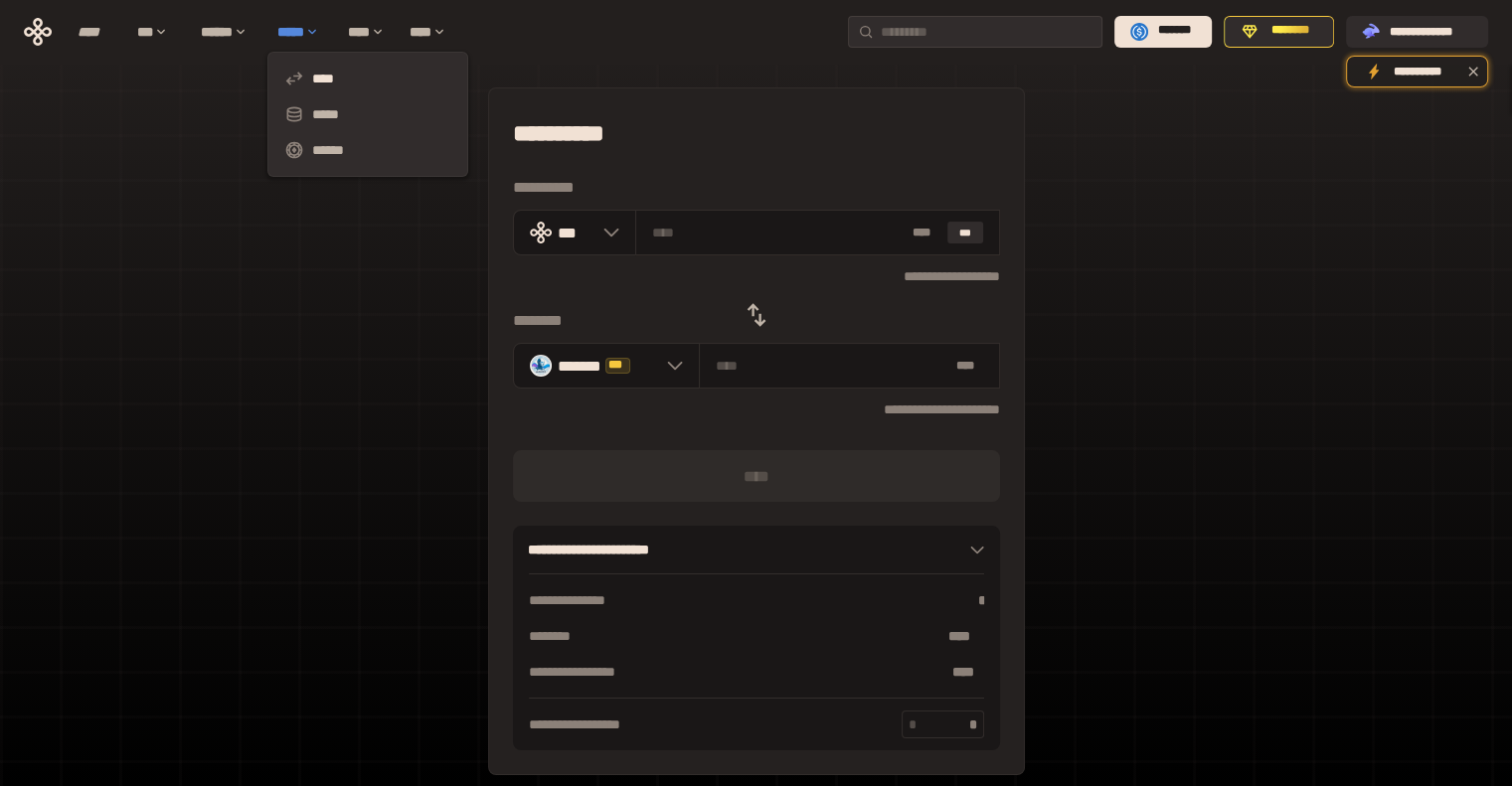 click on "*****" at bounding box center [302, 32] 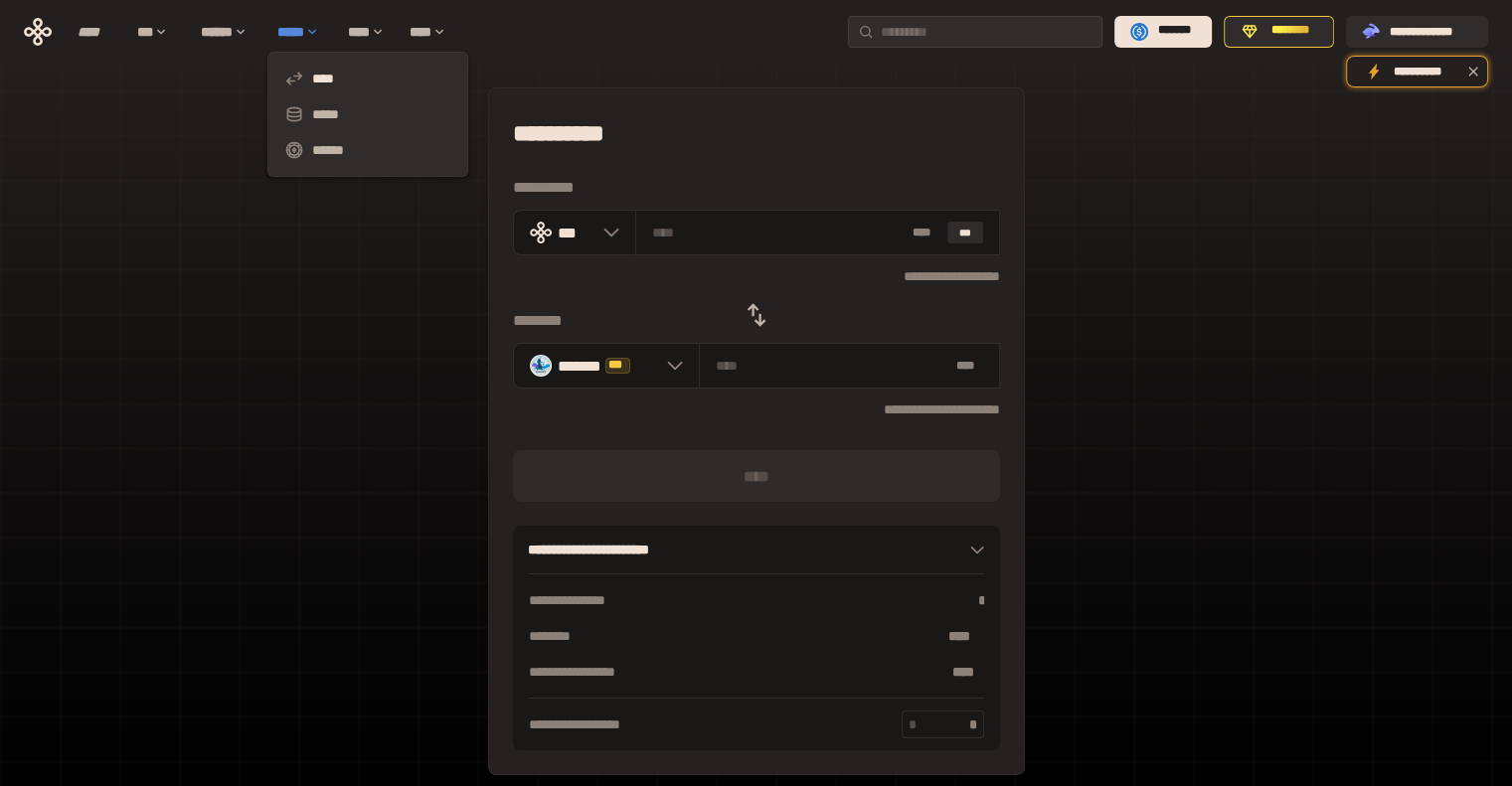 click on "*****" at bounding box center [302, 32] 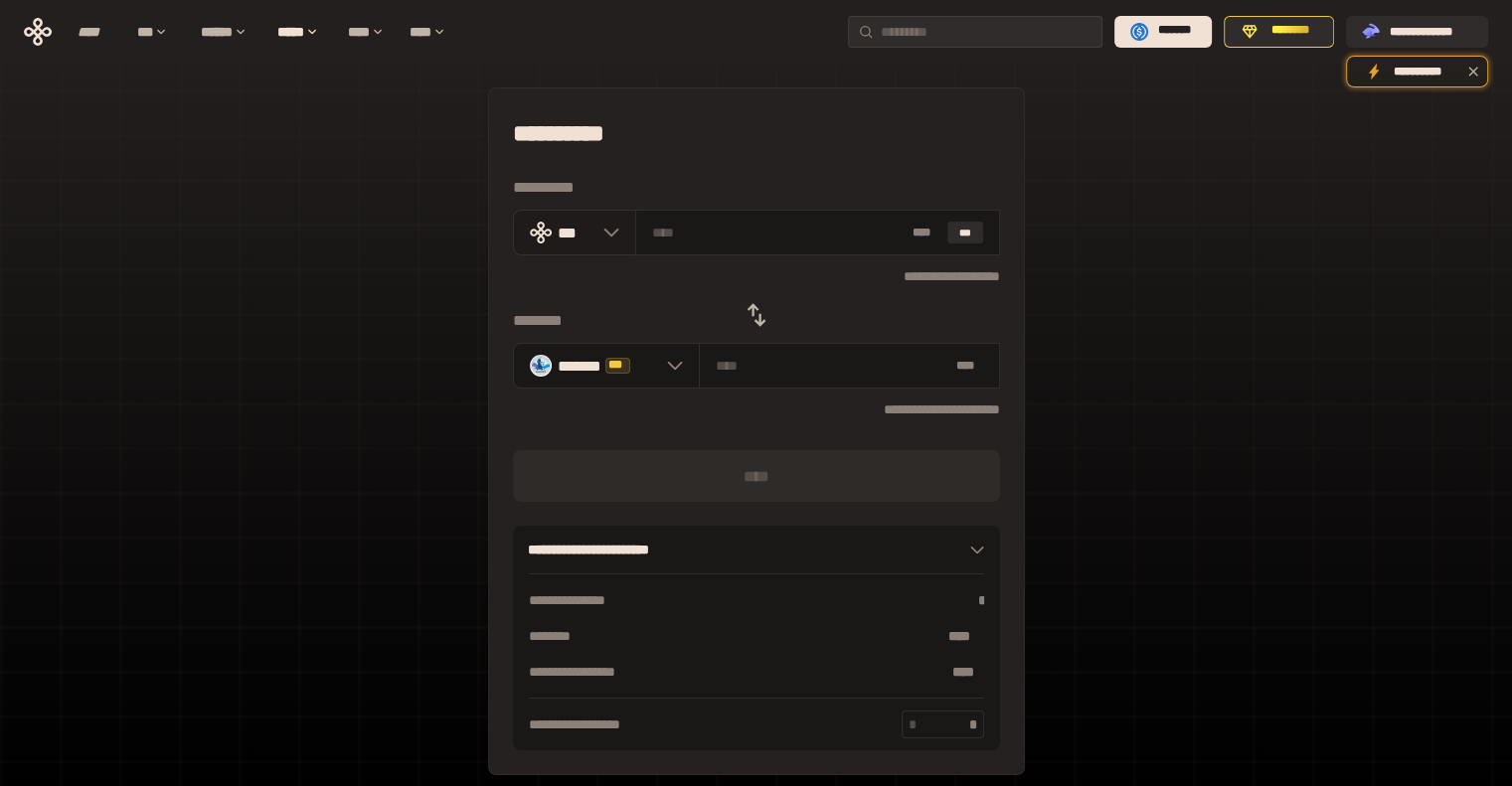 click on "***" at bounding box center (575, 233) 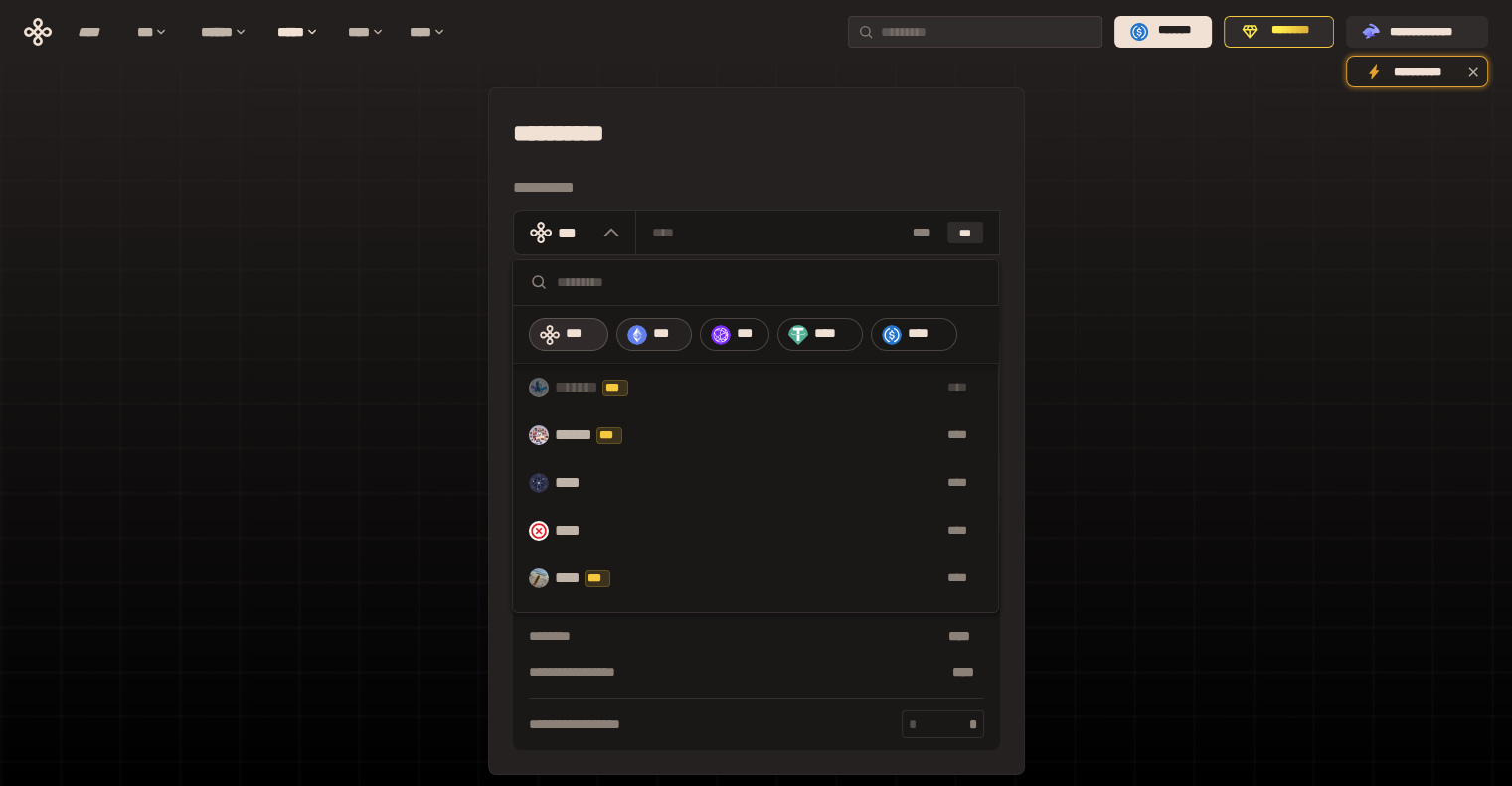 click on "***" at bounding box center [654, 335] 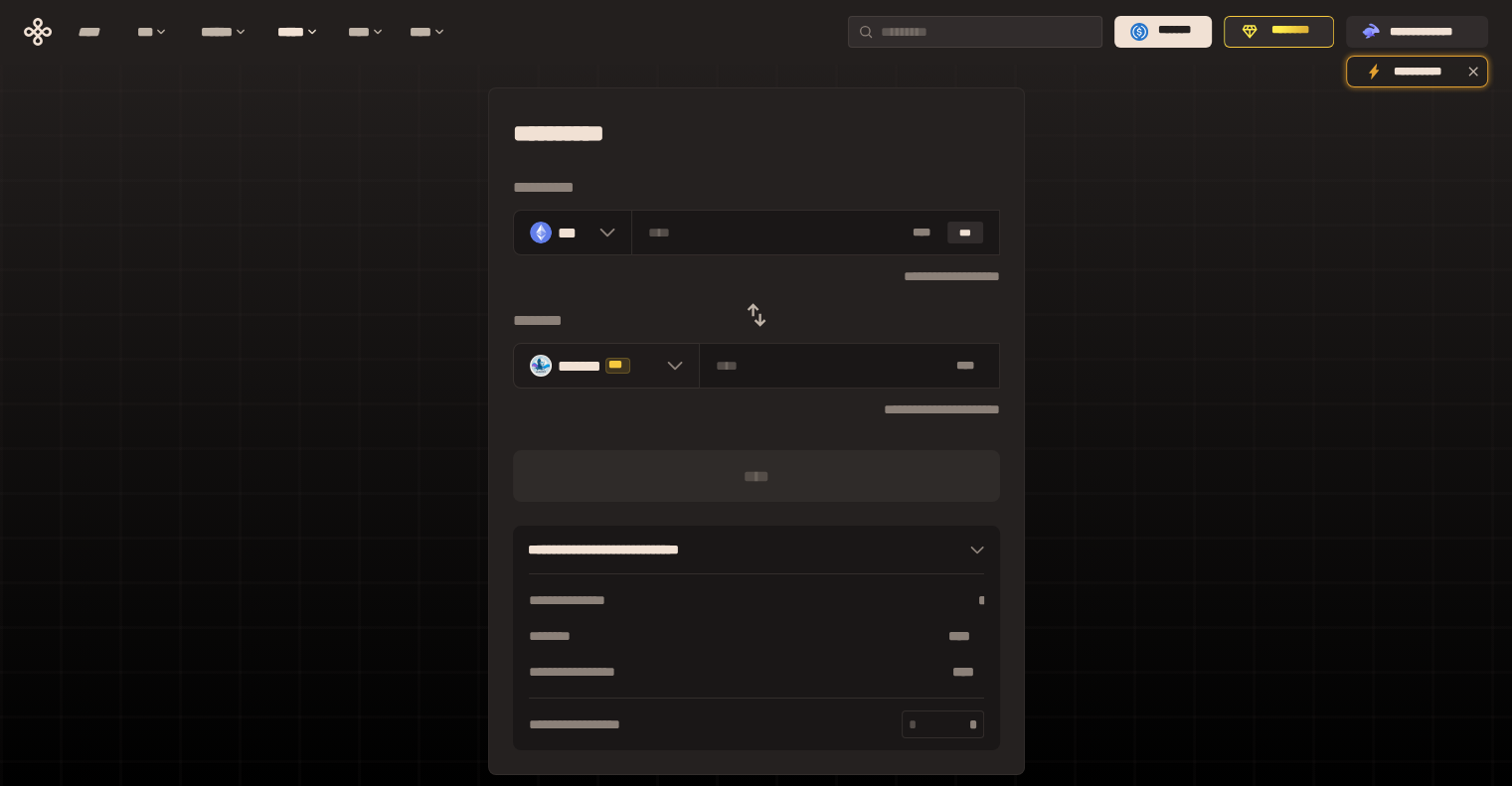 click on "*******   ***" at bounding box center [606, 366] 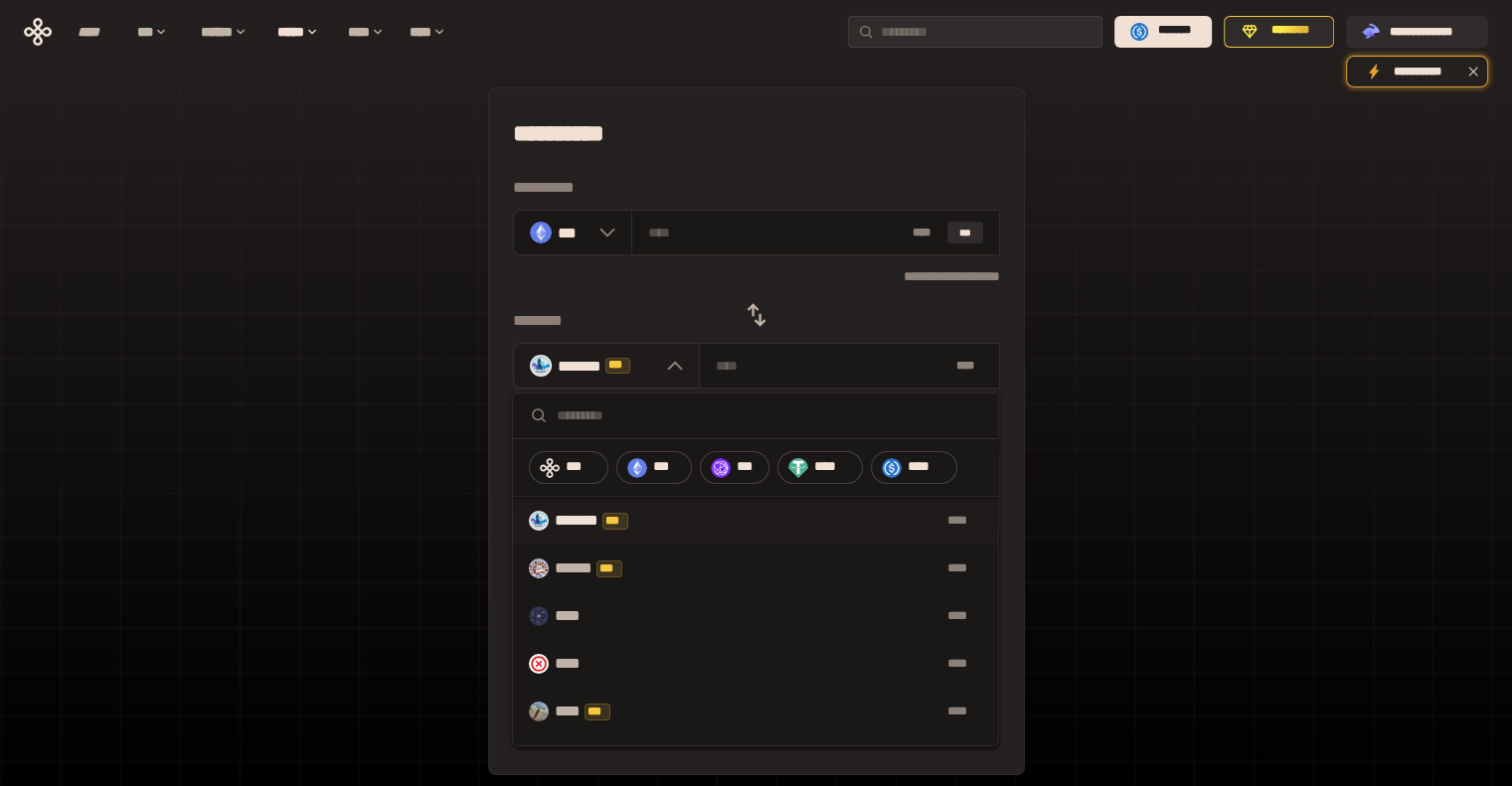 click on "*******   ***" at bounding box center [606, 366] 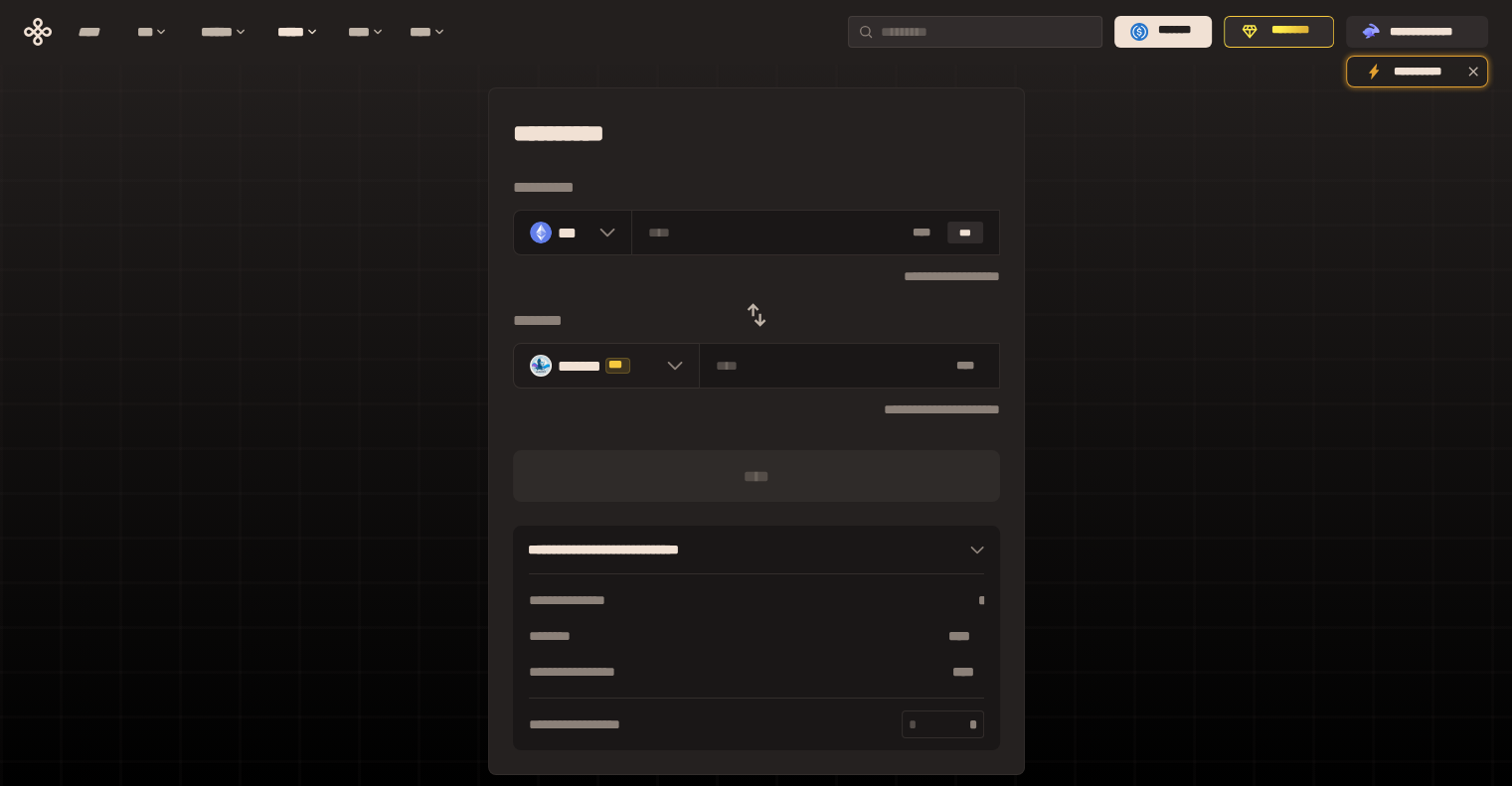 click 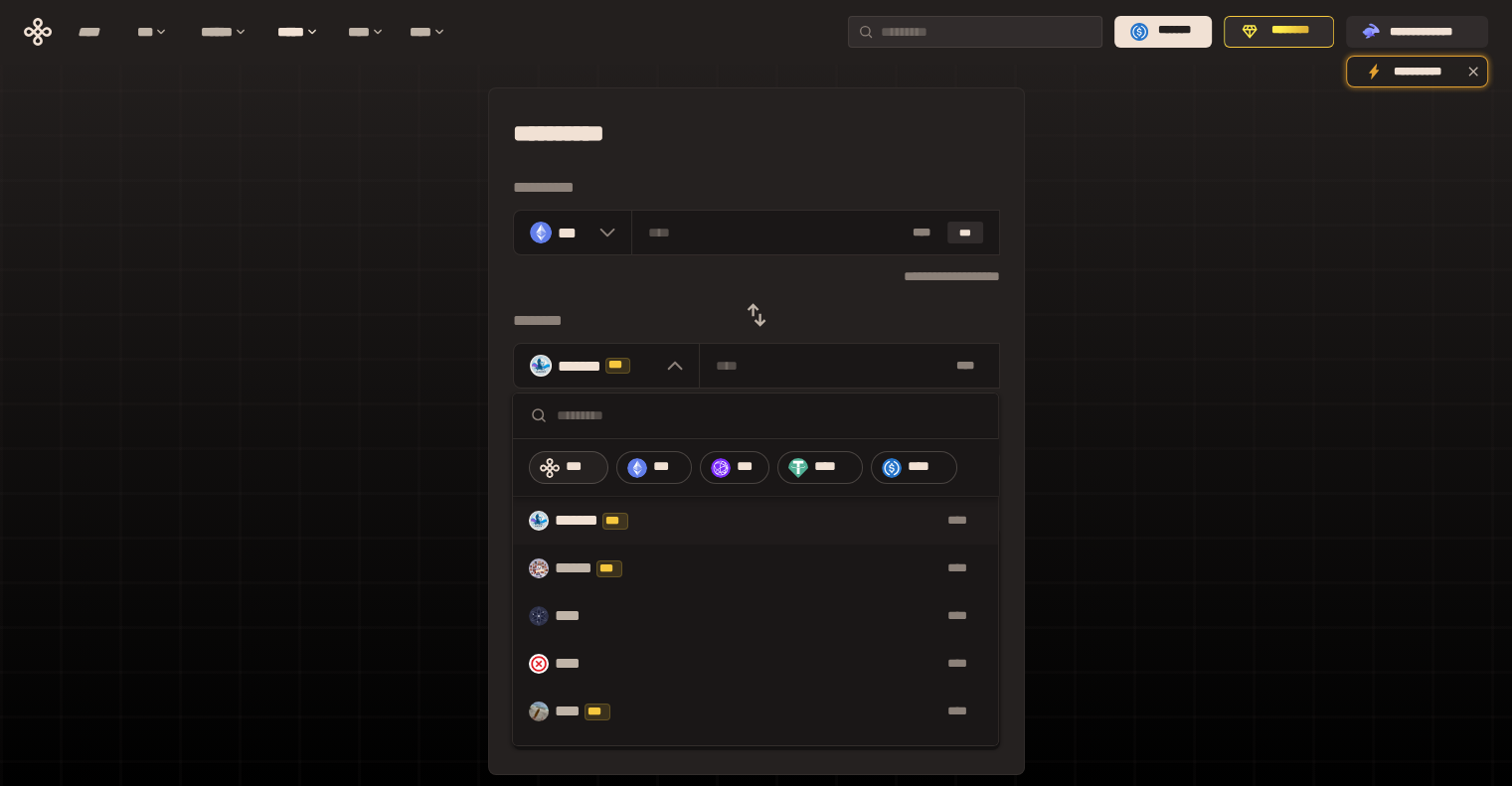 click on "***" at bounding box center [569, 468] 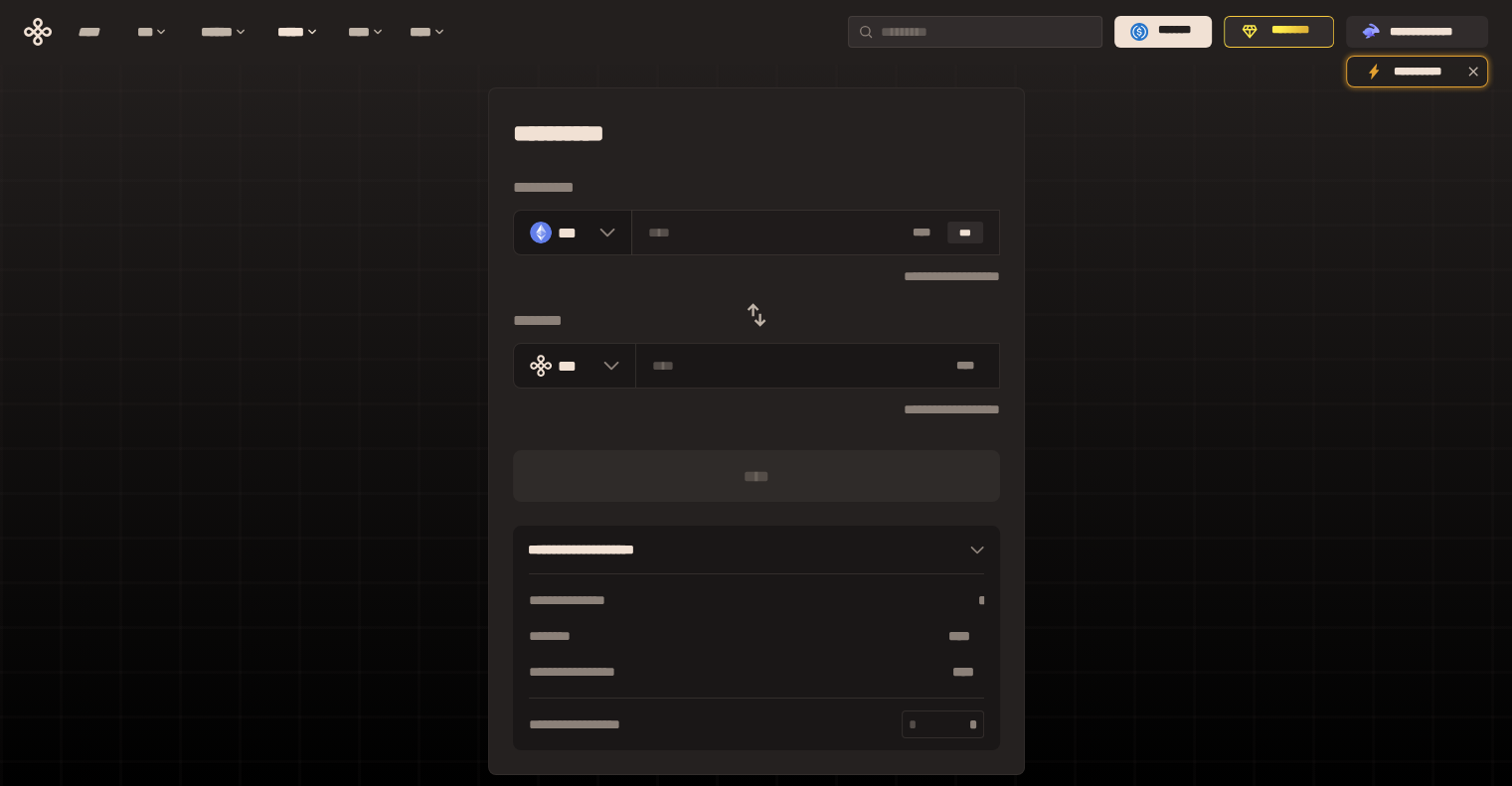 click on "* ** ***" at bounding box center (815, 233) 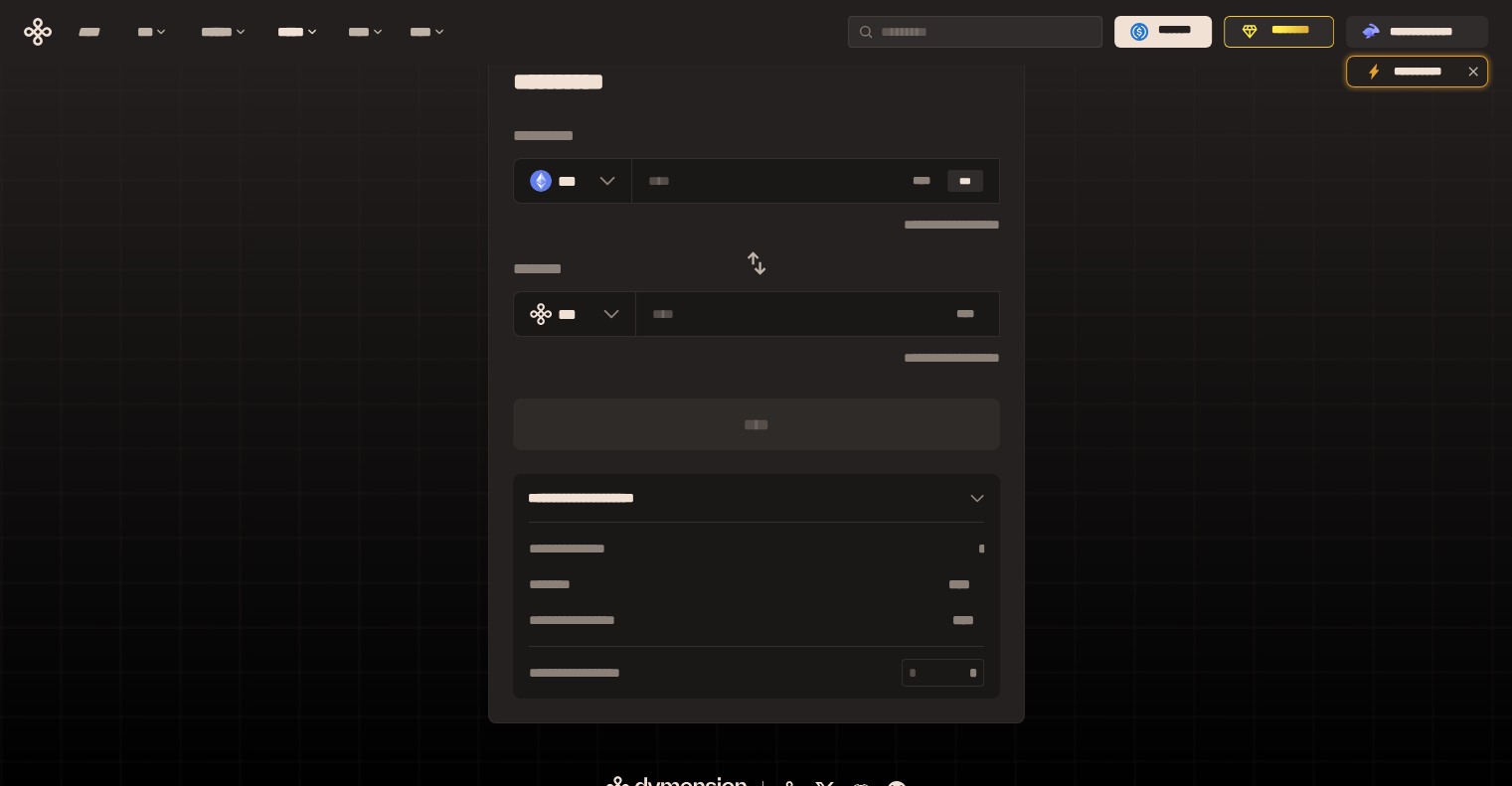 scroll, scrollTop: 79, scrollLeft: 0, axis: vertical 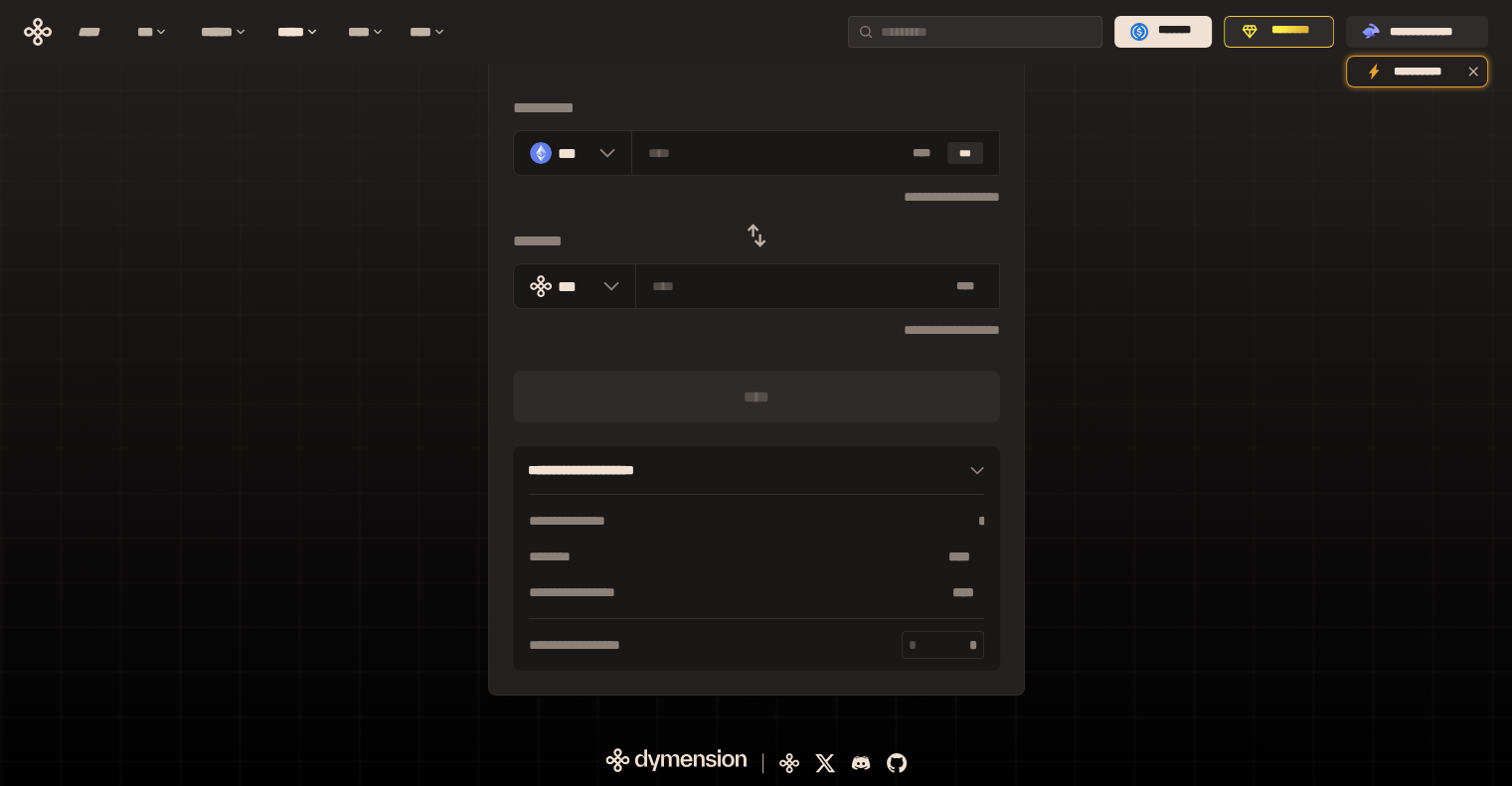 click on "**********" at bounding box center [756, 470] 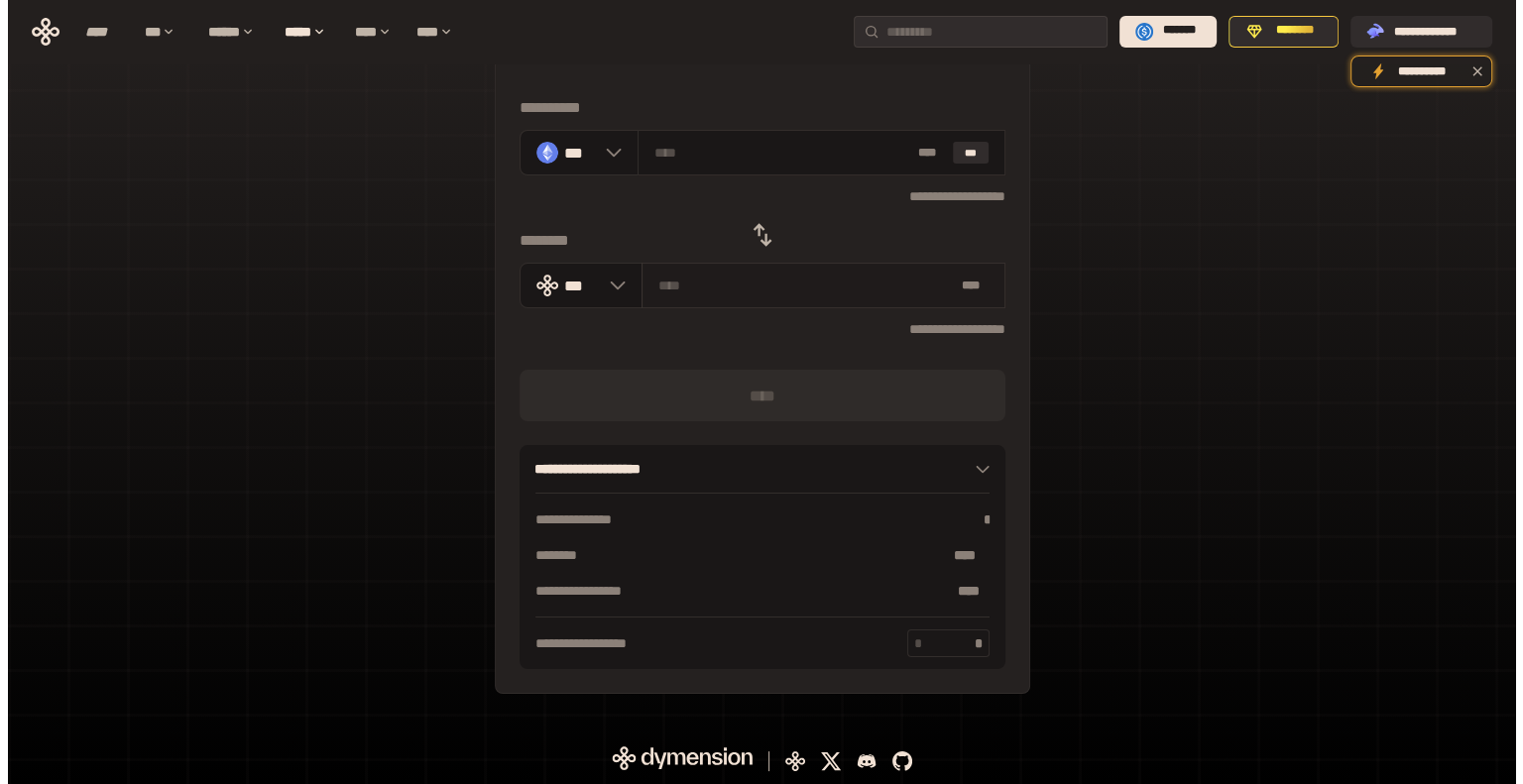 scroll, scrollTop: 0, scrollLeft: 0, axis: both 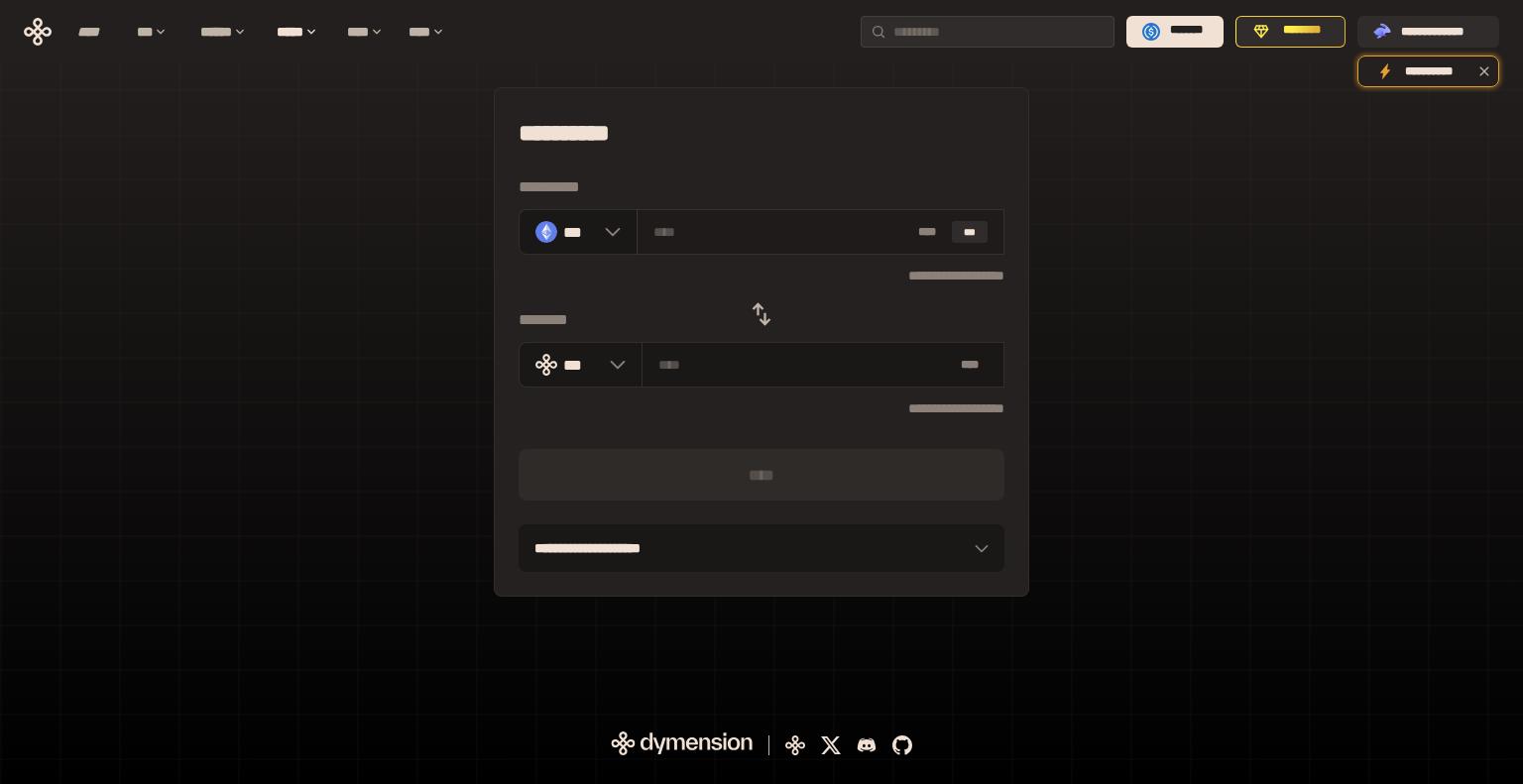 click at bounding box center [781, 232] 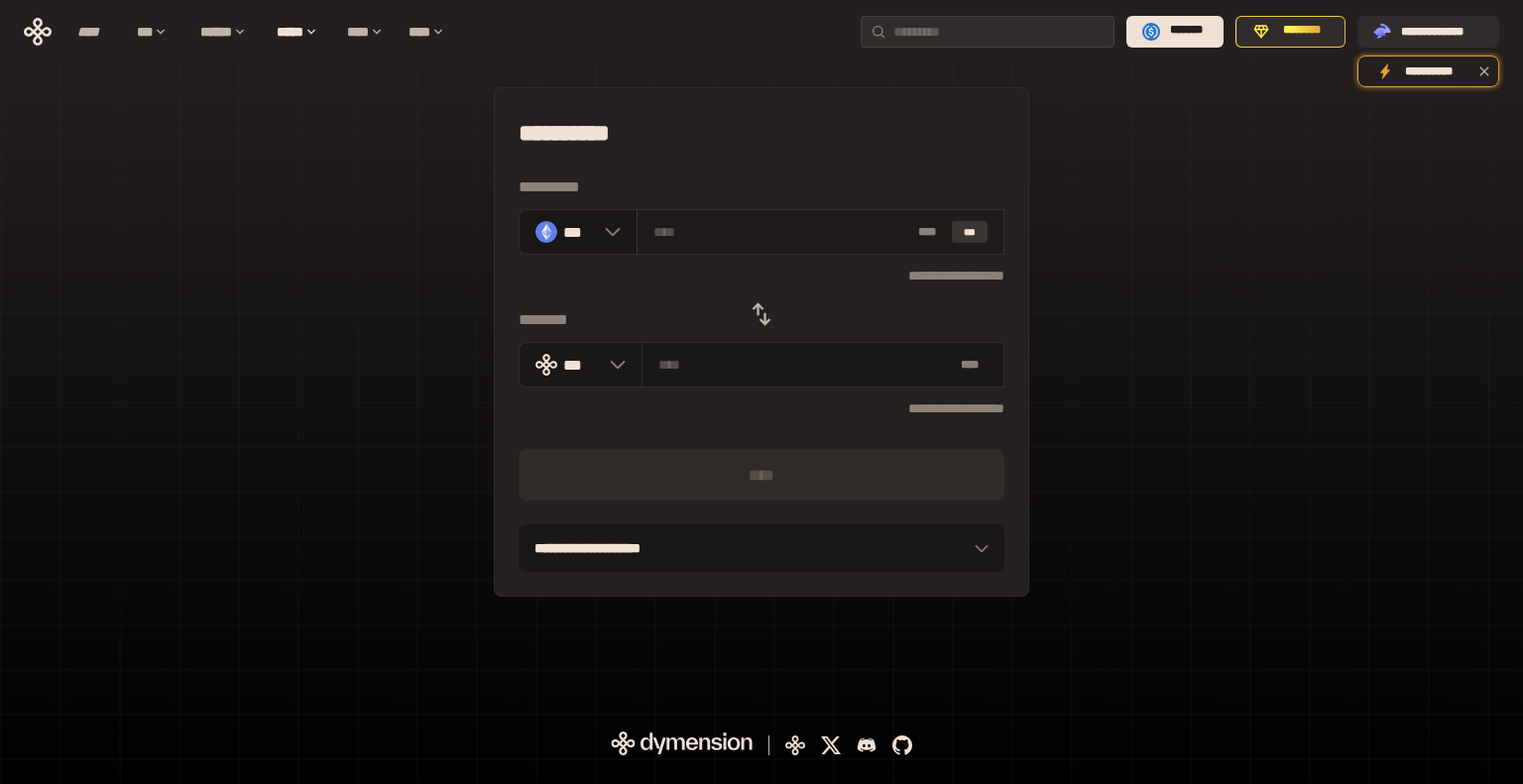click on "***" at bounding box center [970, 232] 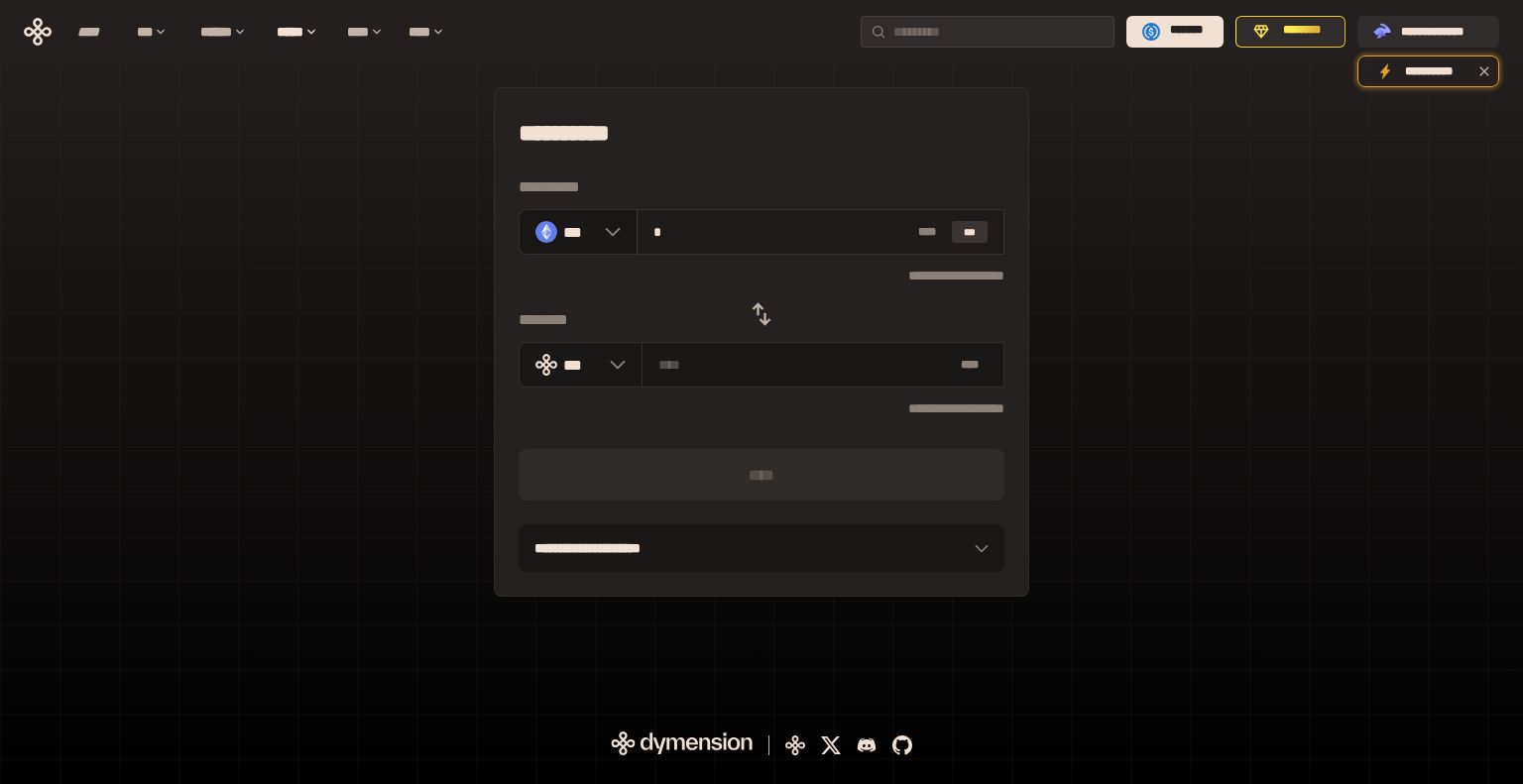 type 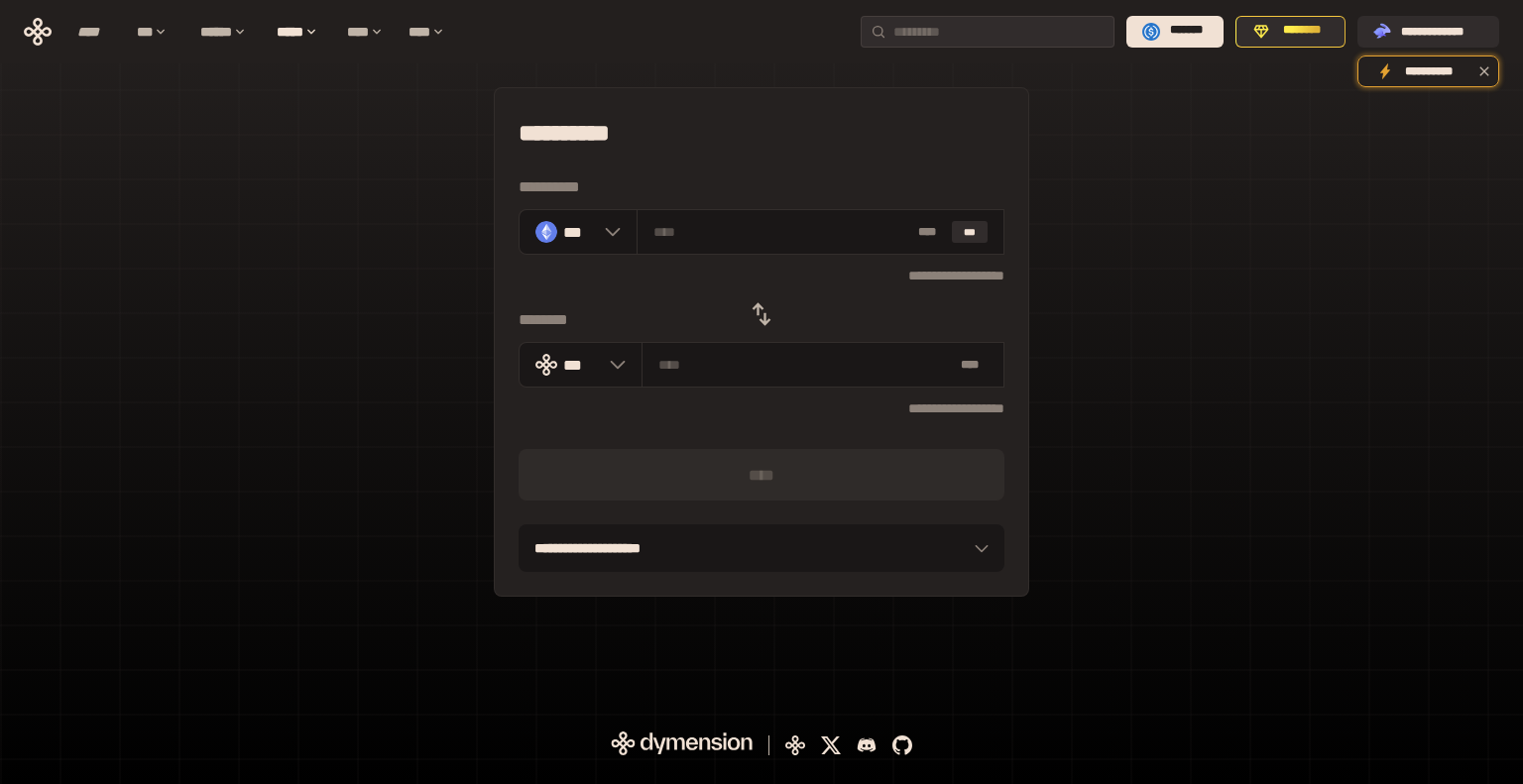 click on "**********" at bounding box center [762, 276] 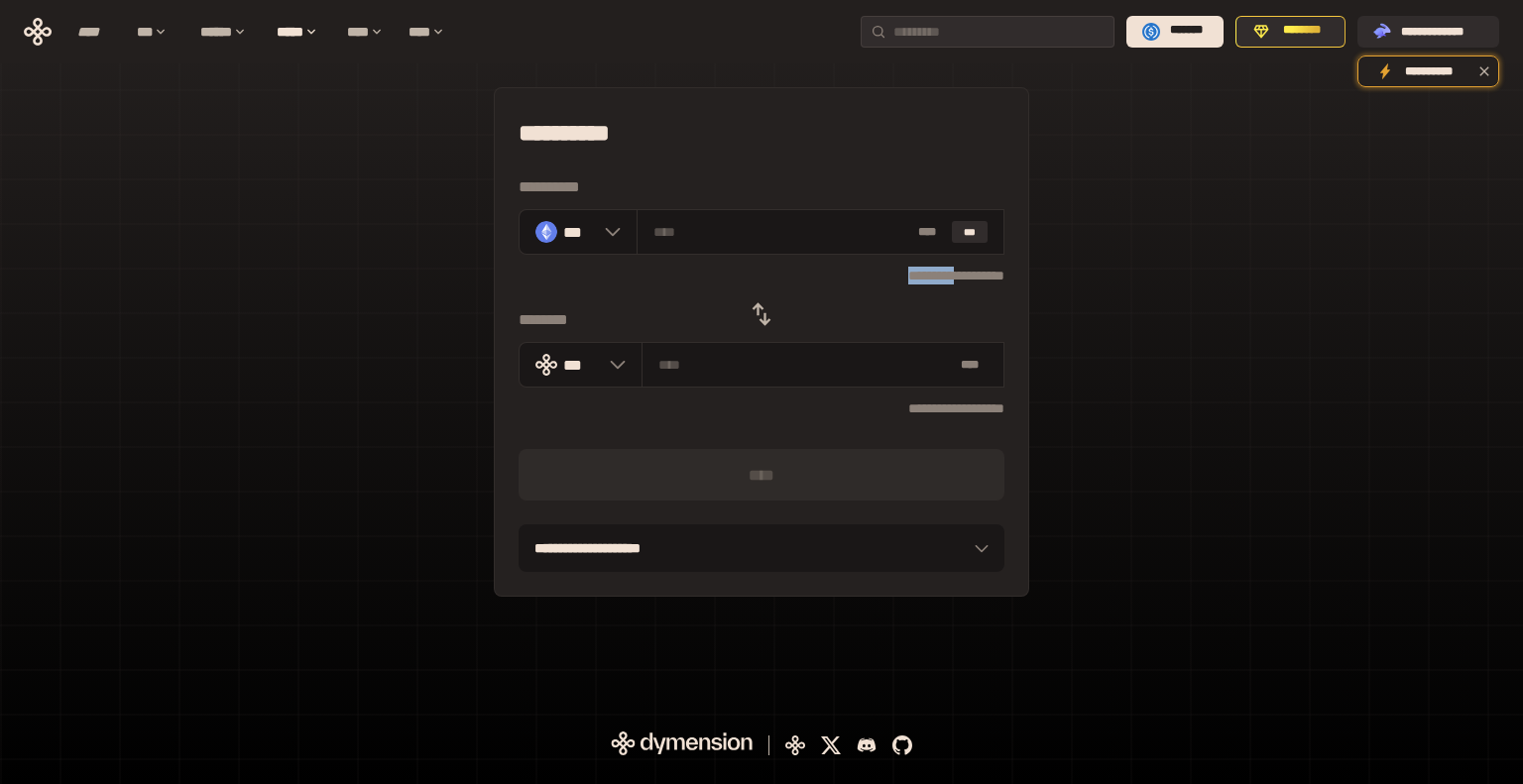 click on "**********" at bounding box center (762, 276) 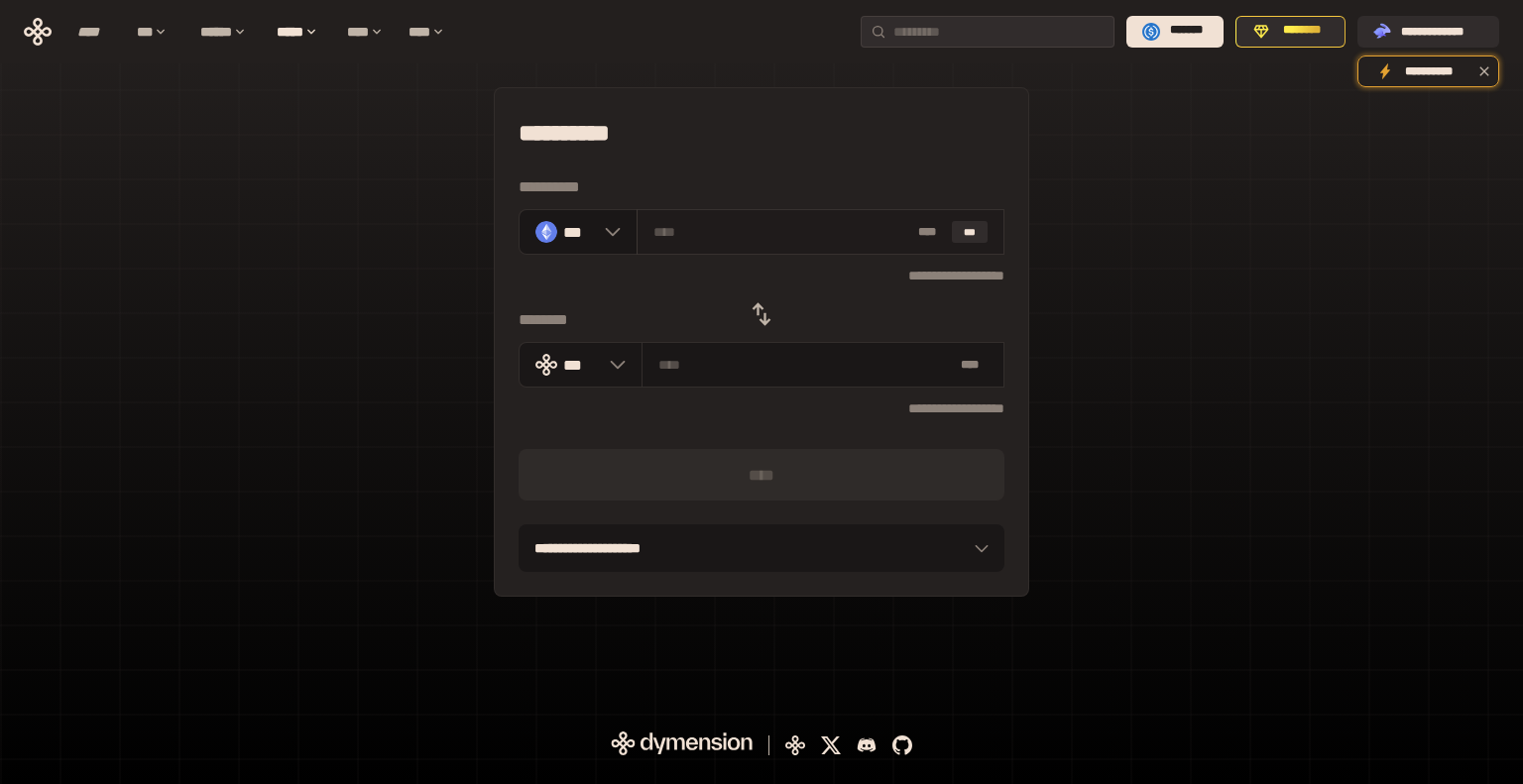 click on "* ** ***" at bounding box center [820, 232] 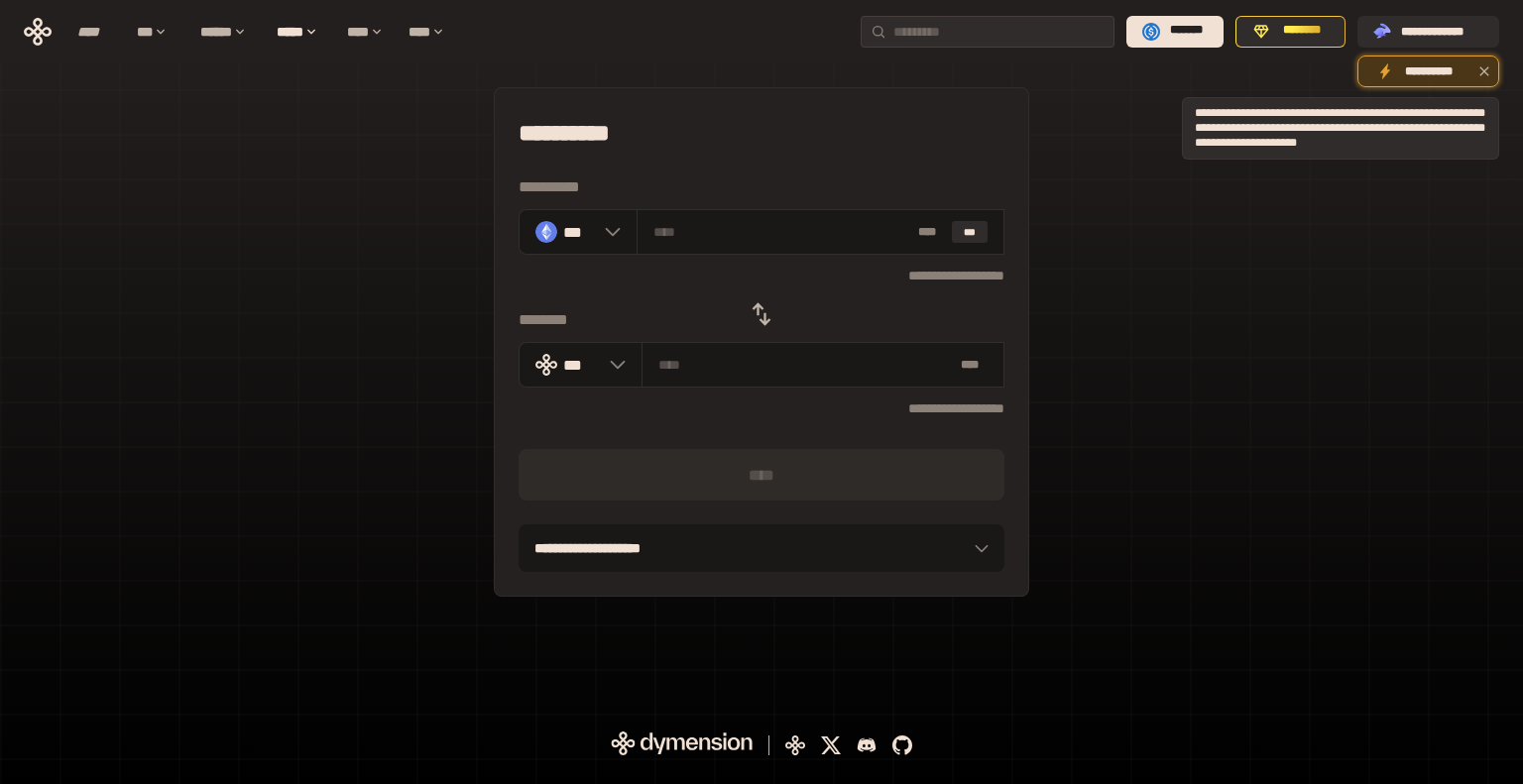 click at bounding box center (1484, 71) 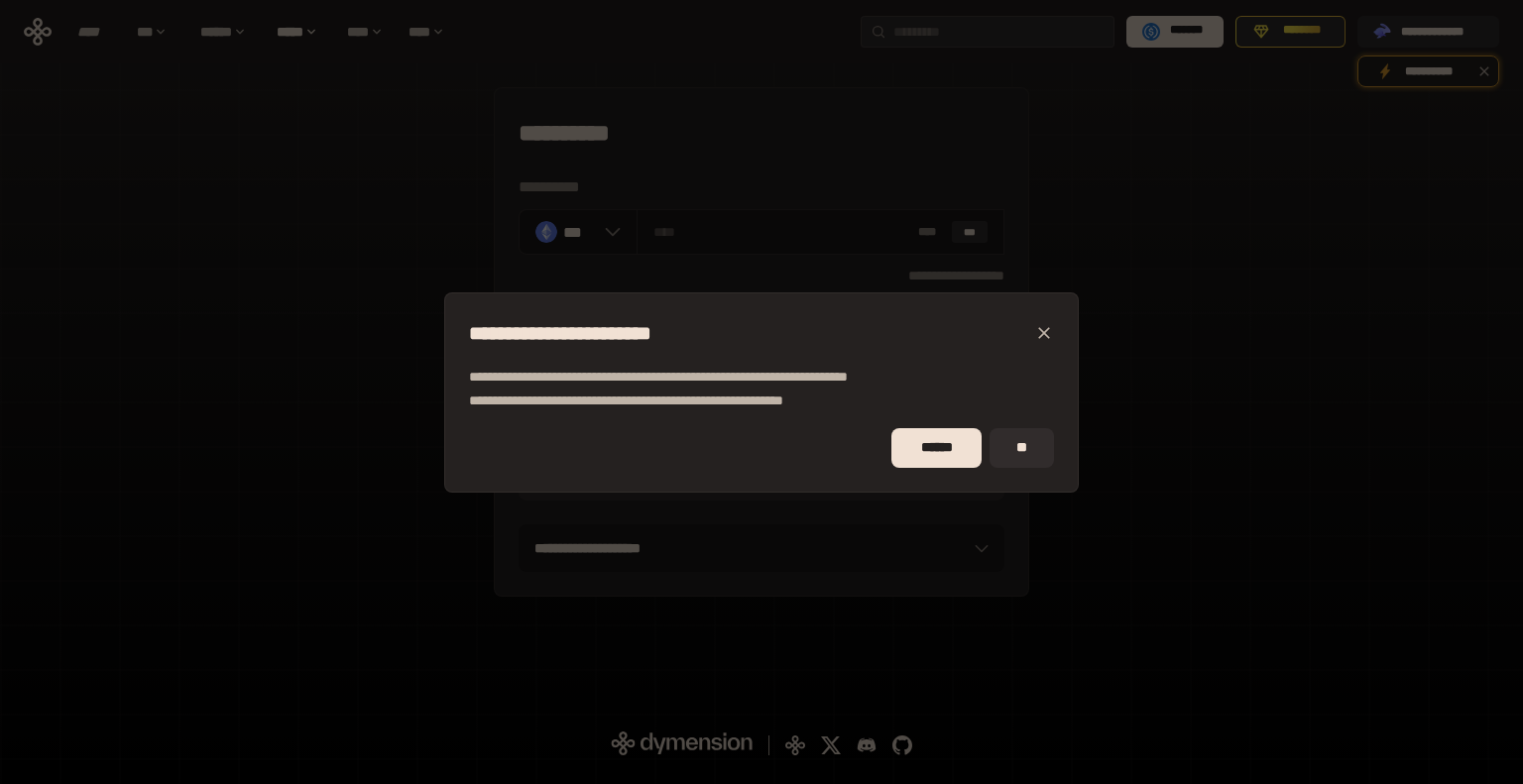 drag, startPoint x: 12, startPoint y: 3, endPoint x: 263, endPoint y: 157, distance: 294.4775 